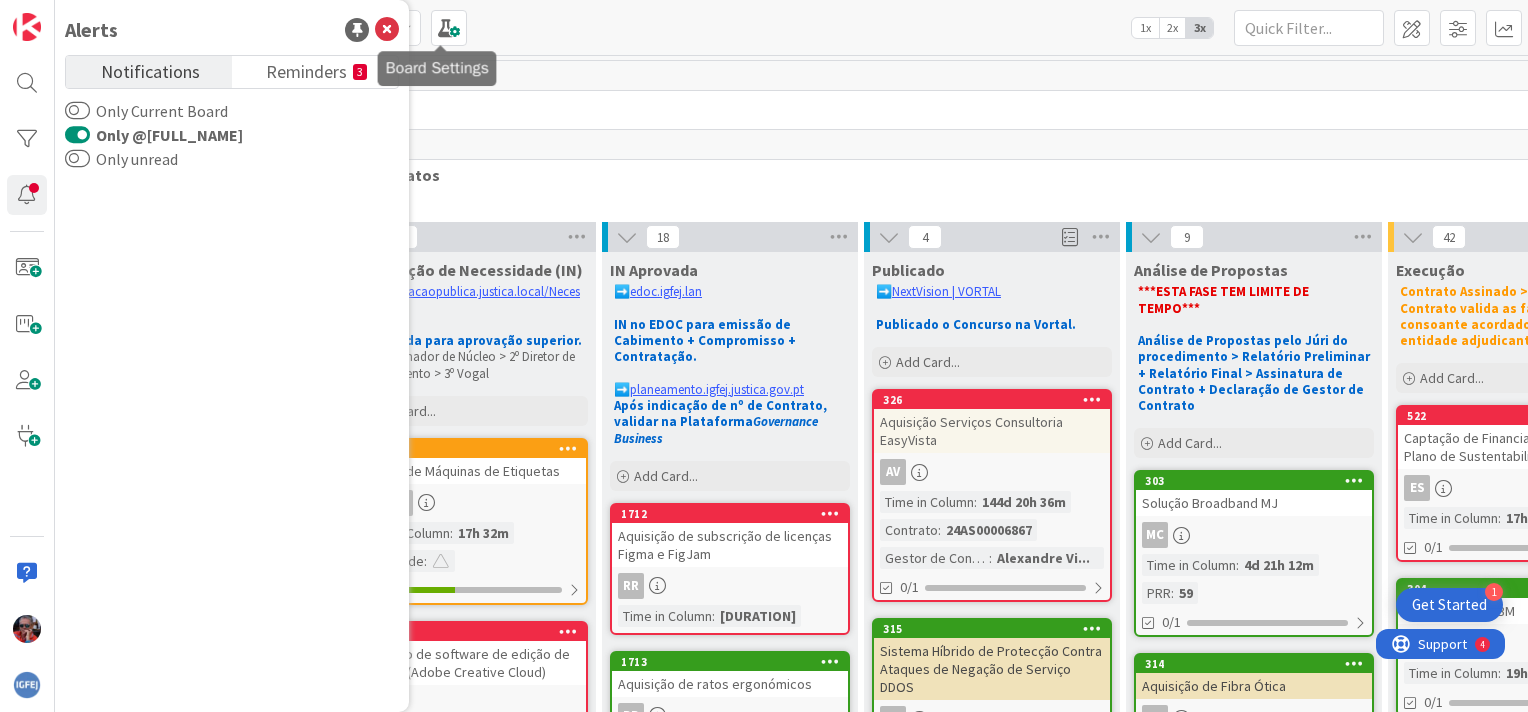 scroll, scrollTop: 0, scrollLeft: 0, axis: both 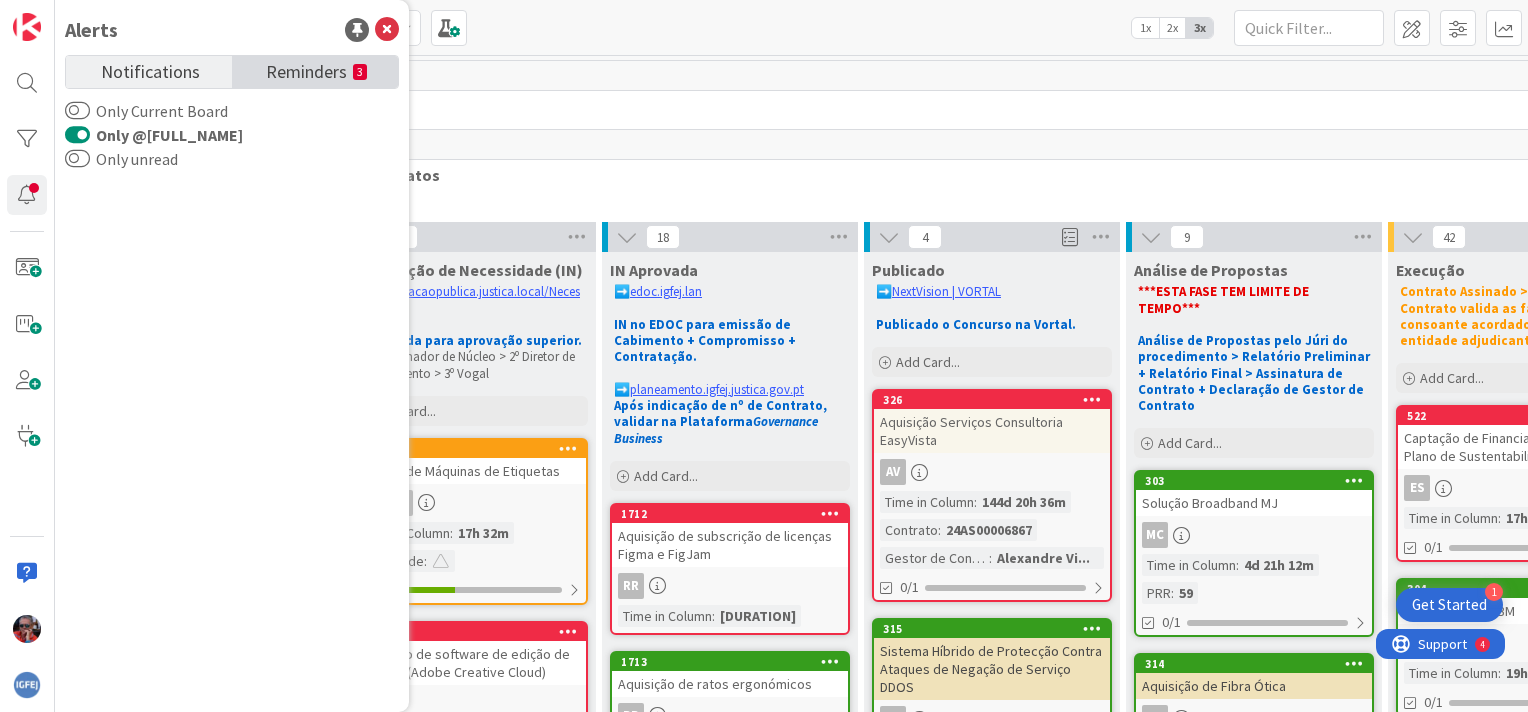 click on "Reminders" at bounding box center (306, 70) 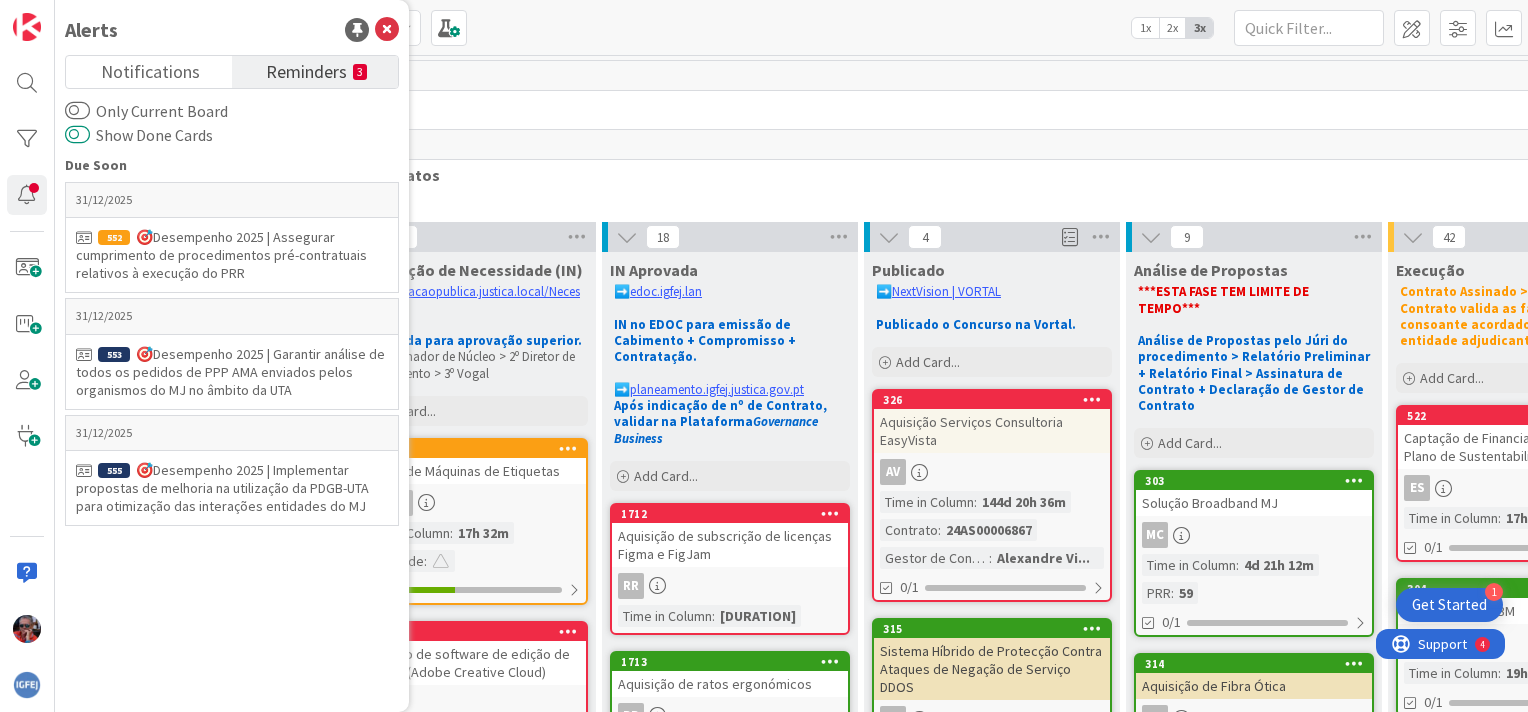 click on "Show Done Cards" at bounding box center (77, 135) 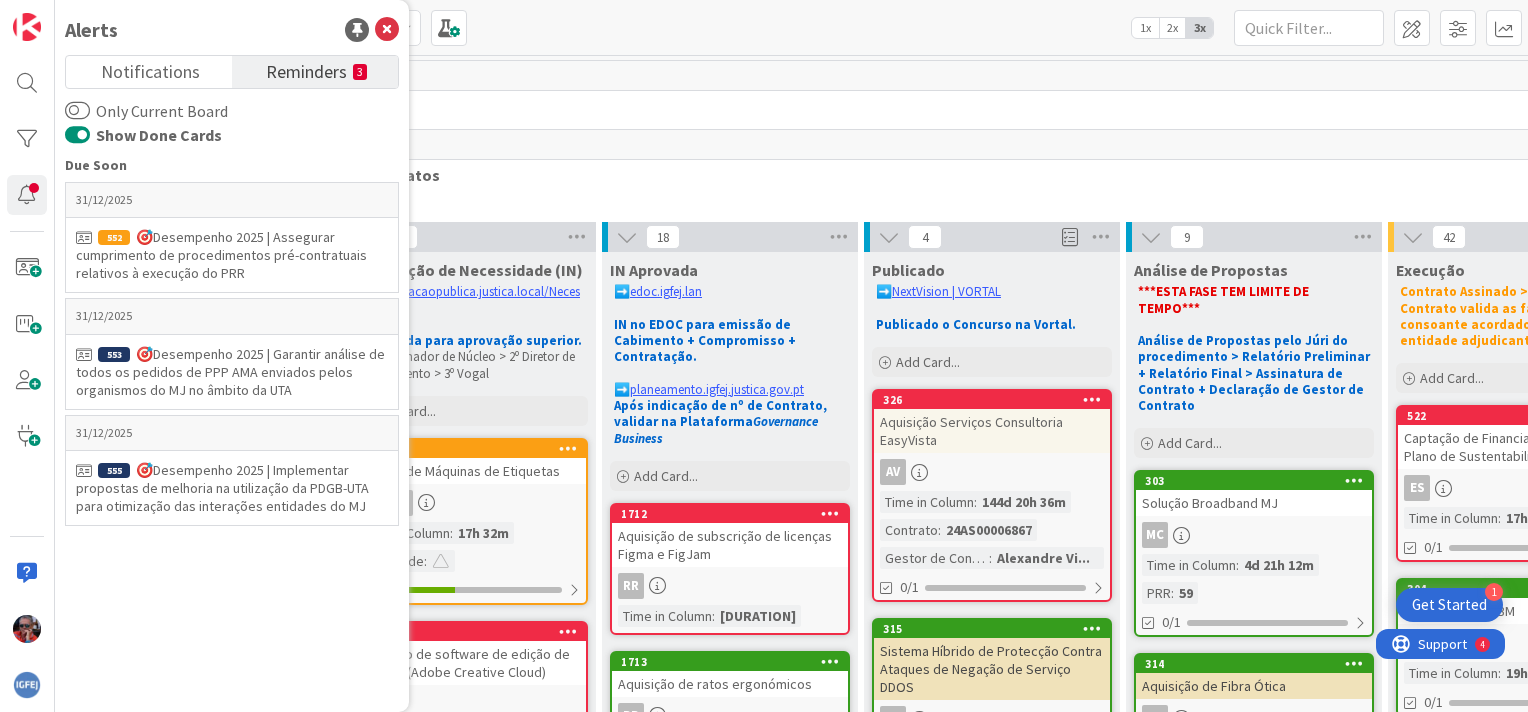 click on "Only Current Board Show Done Cards Due Soon [DATE] 552 🎯Desempenho [YEAR] | Assegurar cumprimento de procedimentos pré-contratuais relativos à execução do PRR [DATE] 553 🎯Desempenho [YEAR] | Garantir análise de todos os pedidos de PPP AMA enviados pelos organismos do MJ no âmbito da UTA [DATE] 555 🎯Desempenho [YEAR] | Implementar propostas de melhoria na utilização da PDGB-UTA para otimização das interações entidades do MJ" at bounding box center (232, 398) 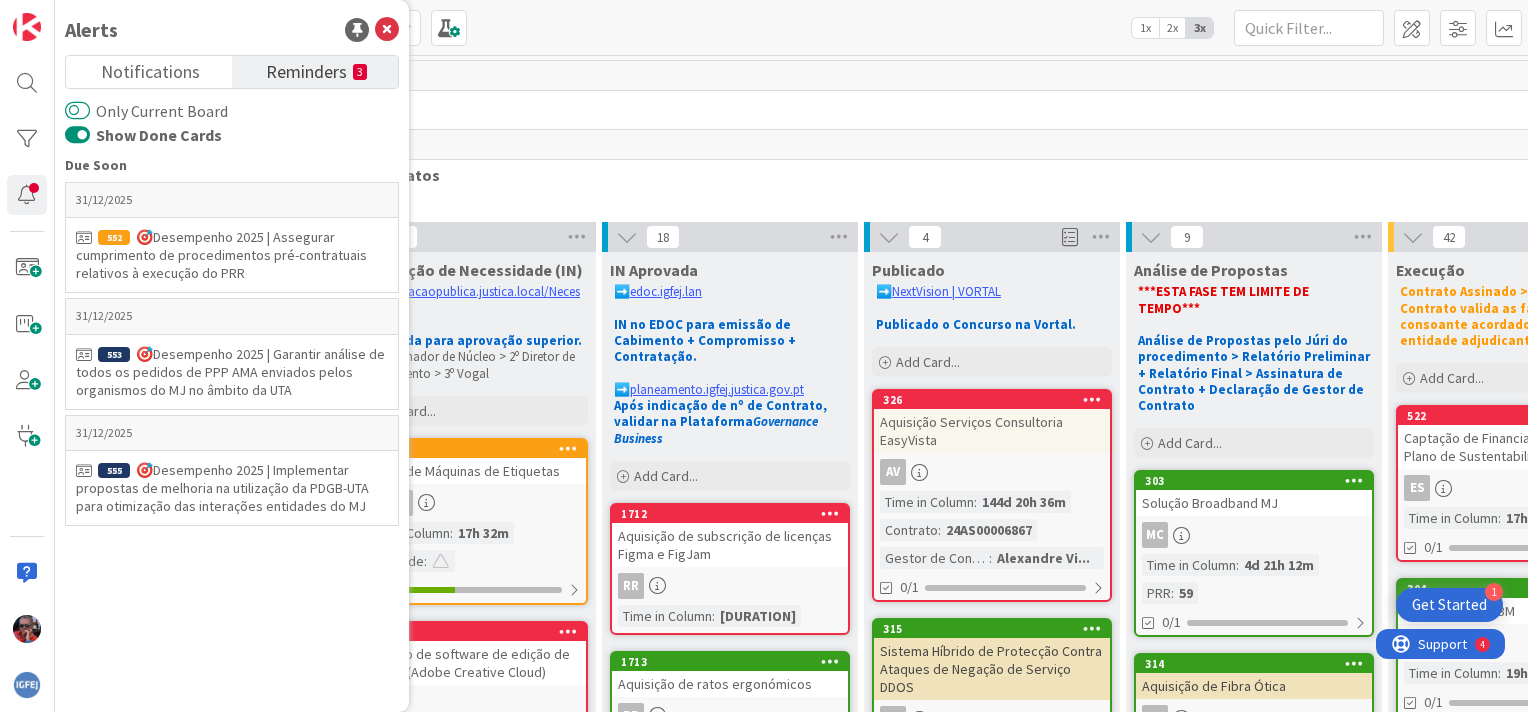 click on "Only Current Board" at bounding box center (77, 111) 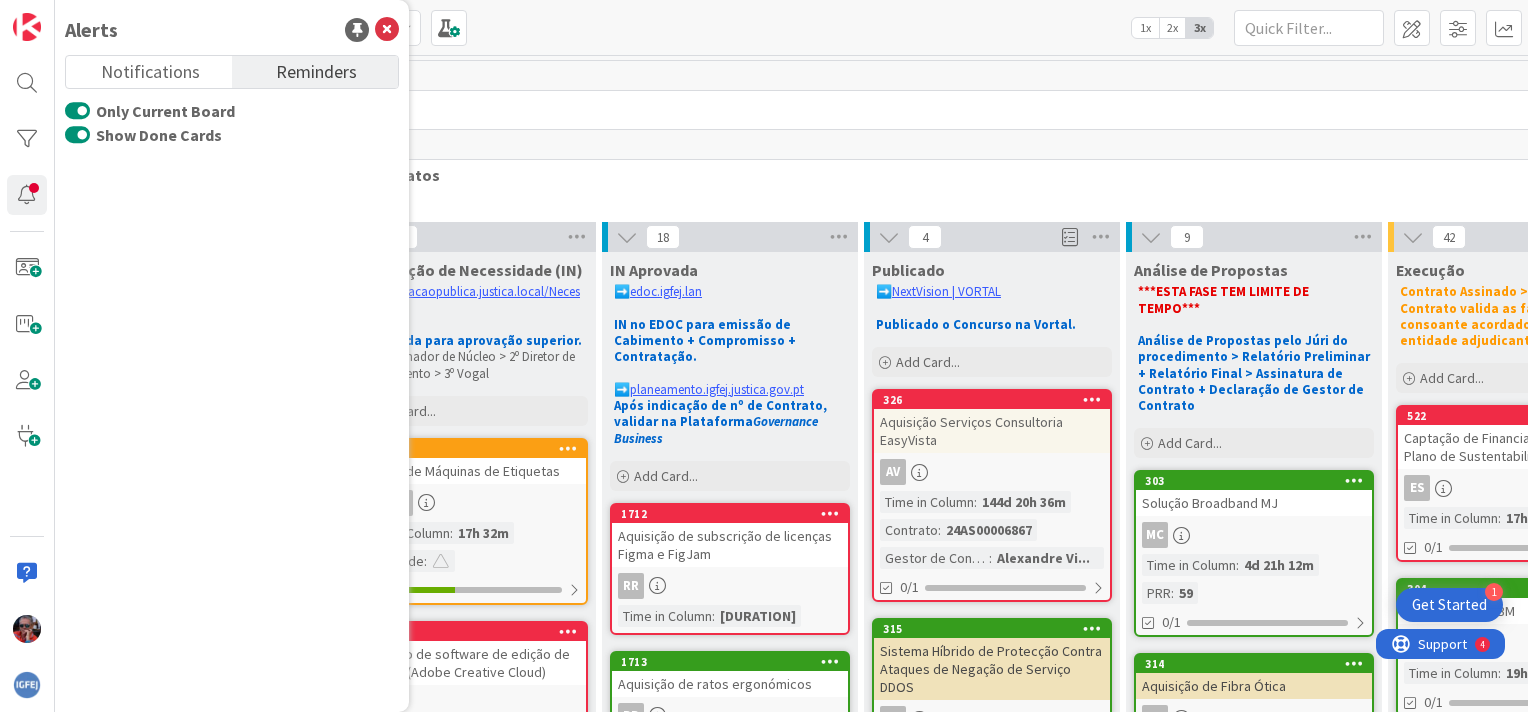 click on "Show Done Cards" at bounding box center [77, 135] 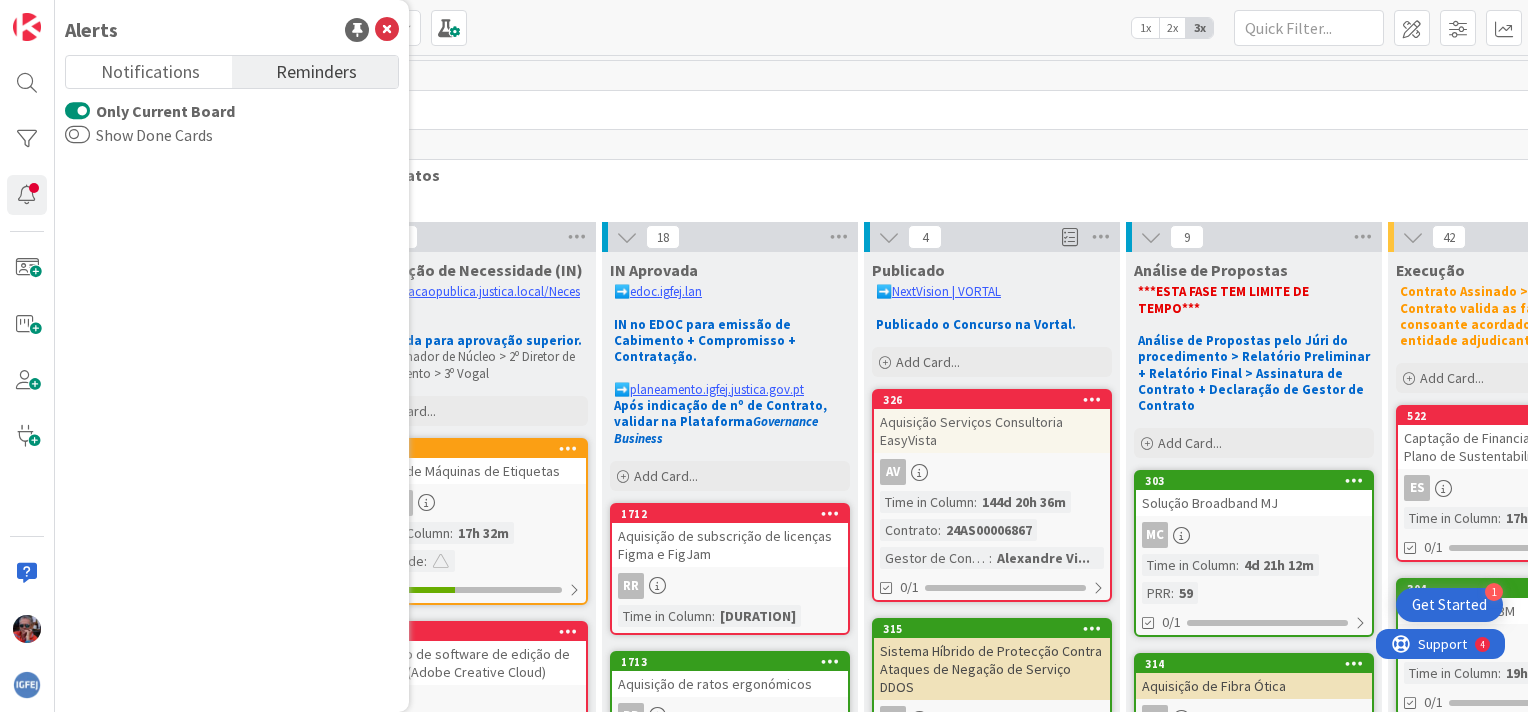 click on "Only Current Board" at bounding box center (77, 111) 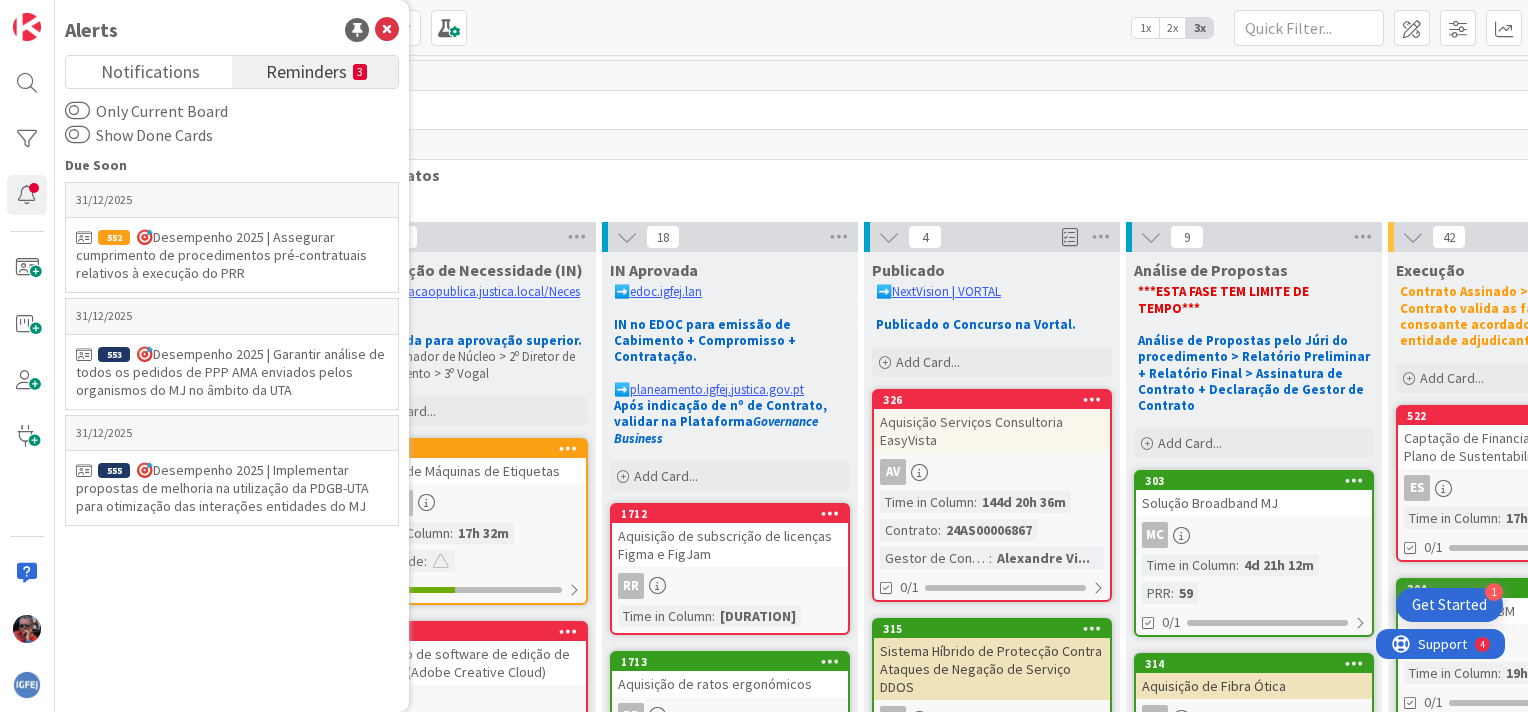 click on "Reminders" at bounding box center [306, 70] 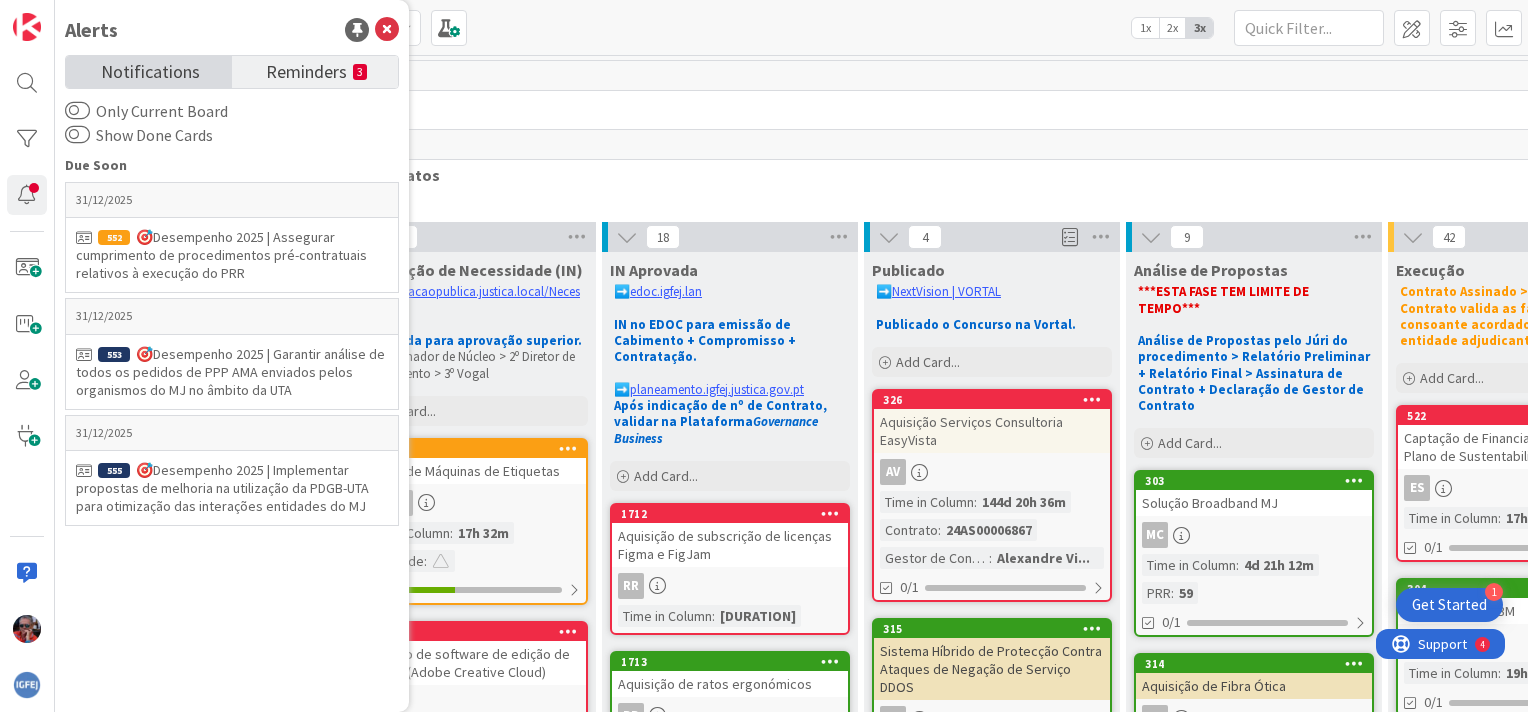 click on "Notifications" at bounding box center [150, 70] 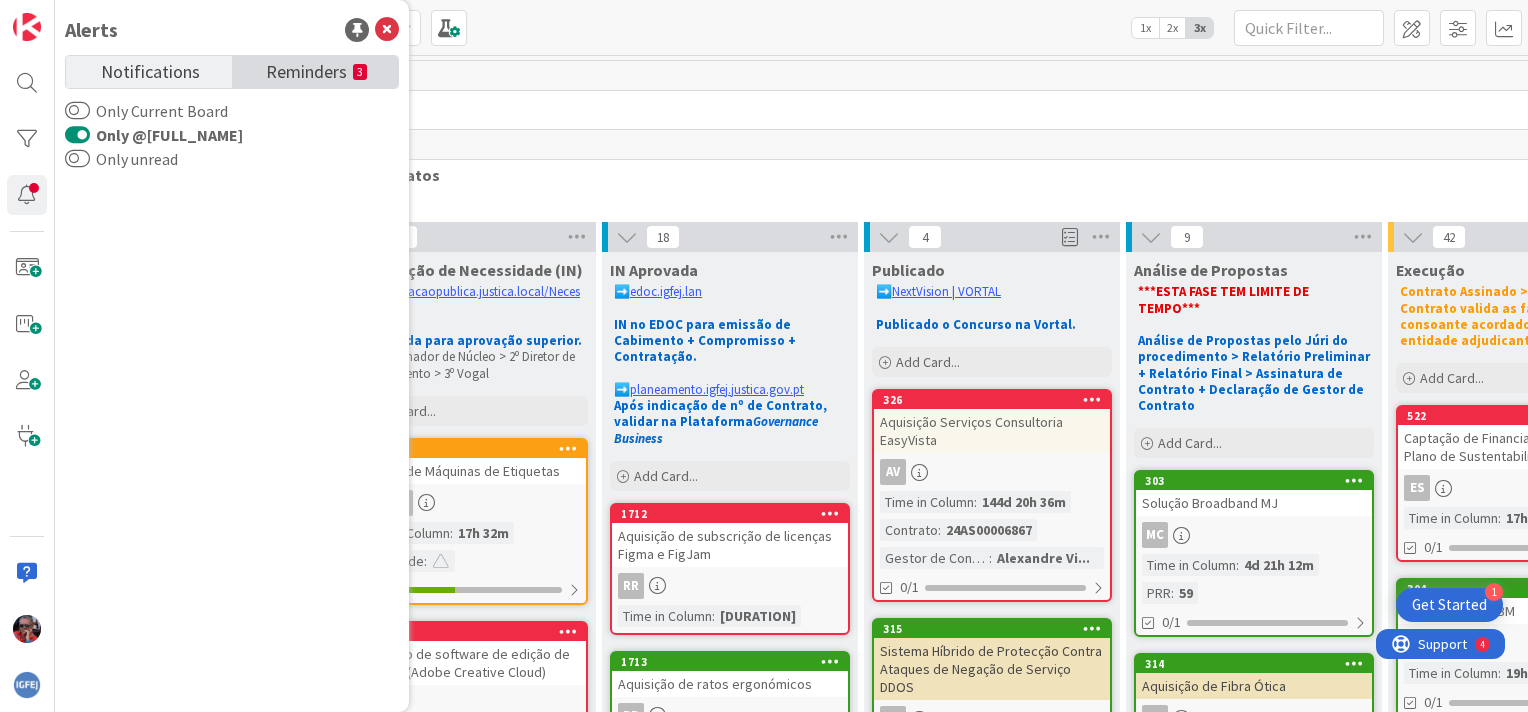 click on "Reminders" at bounding box center (306, 70) 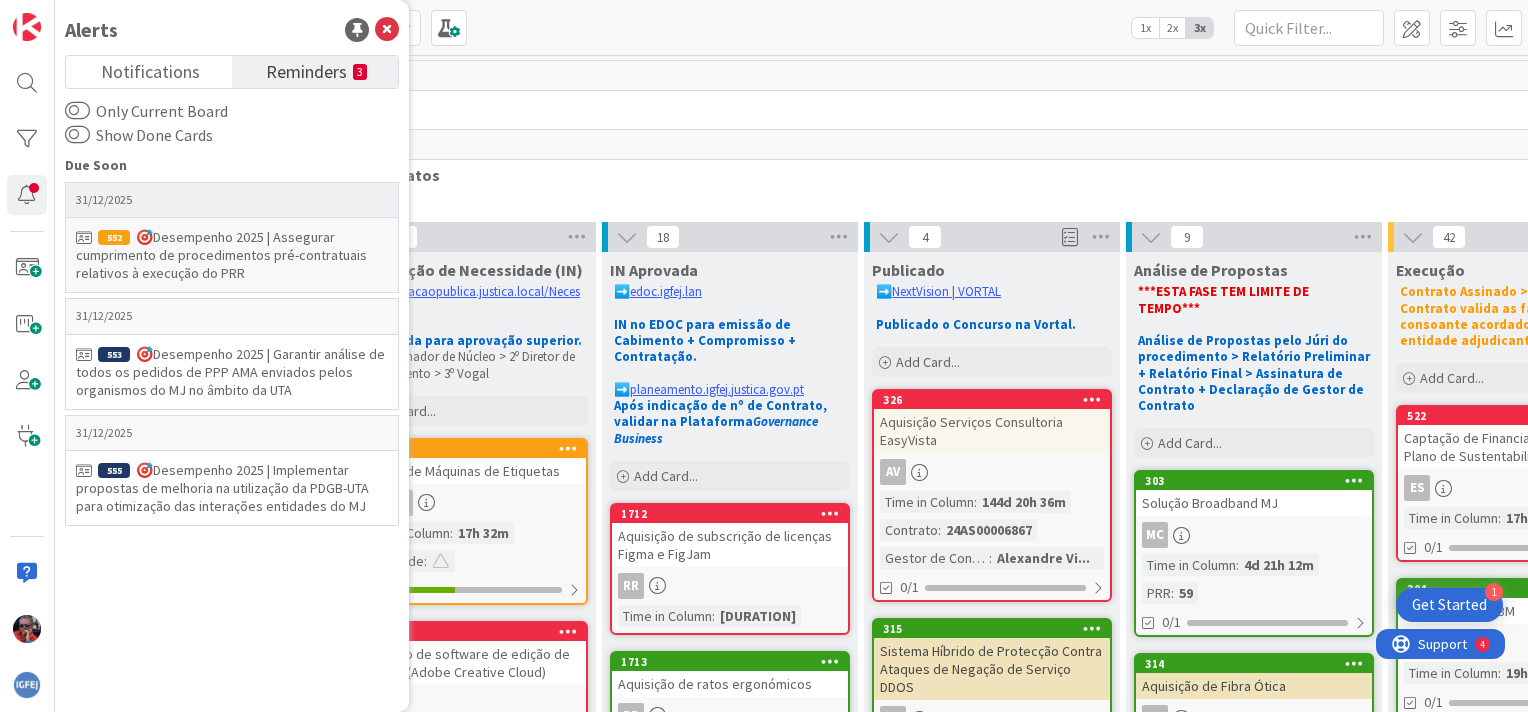 click on "🎯Desempenho 2025 | Assegurar cumprimento de procedimentos pré-contratuais relativos à execução do PRR" at bounding box center [232, 255] 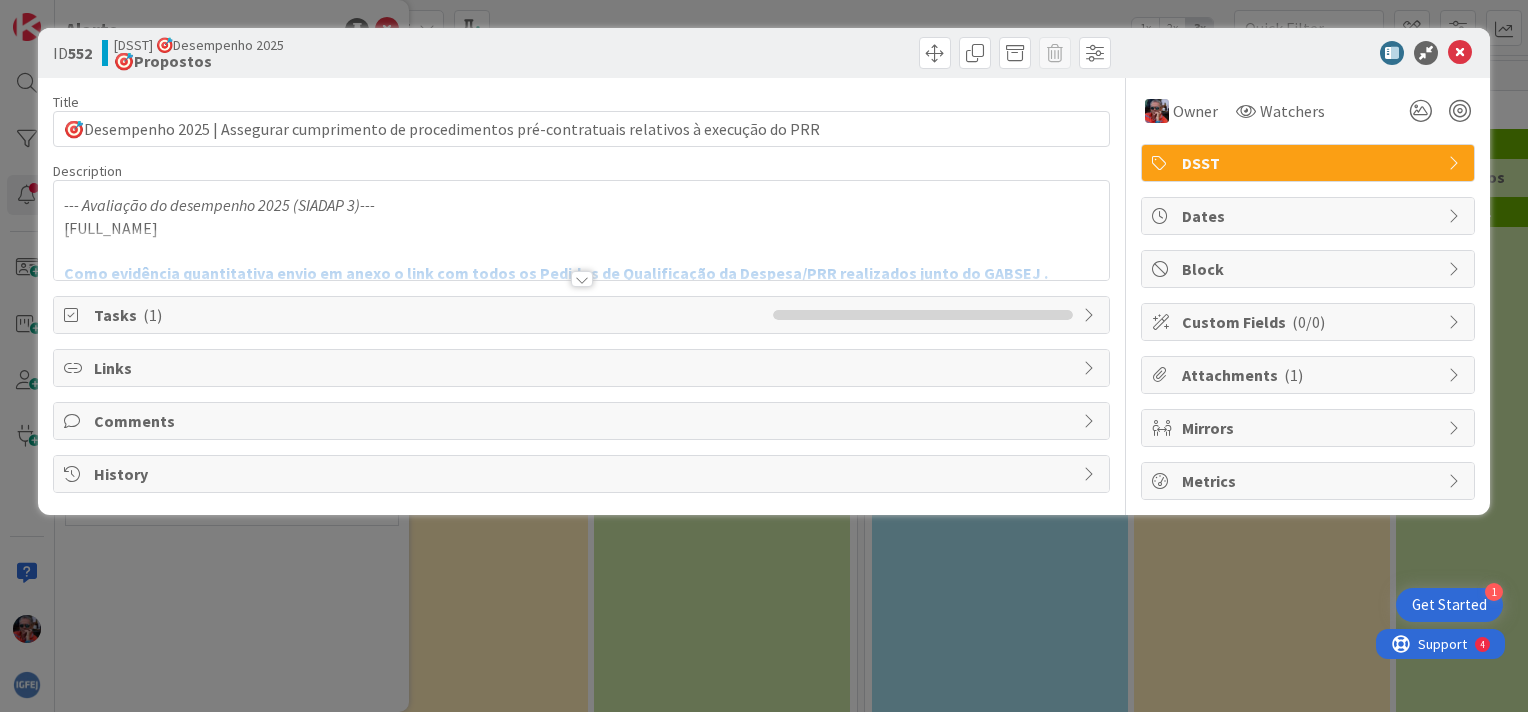 scroll, scrollTop: 0, scrollLeft: 0, axis: both 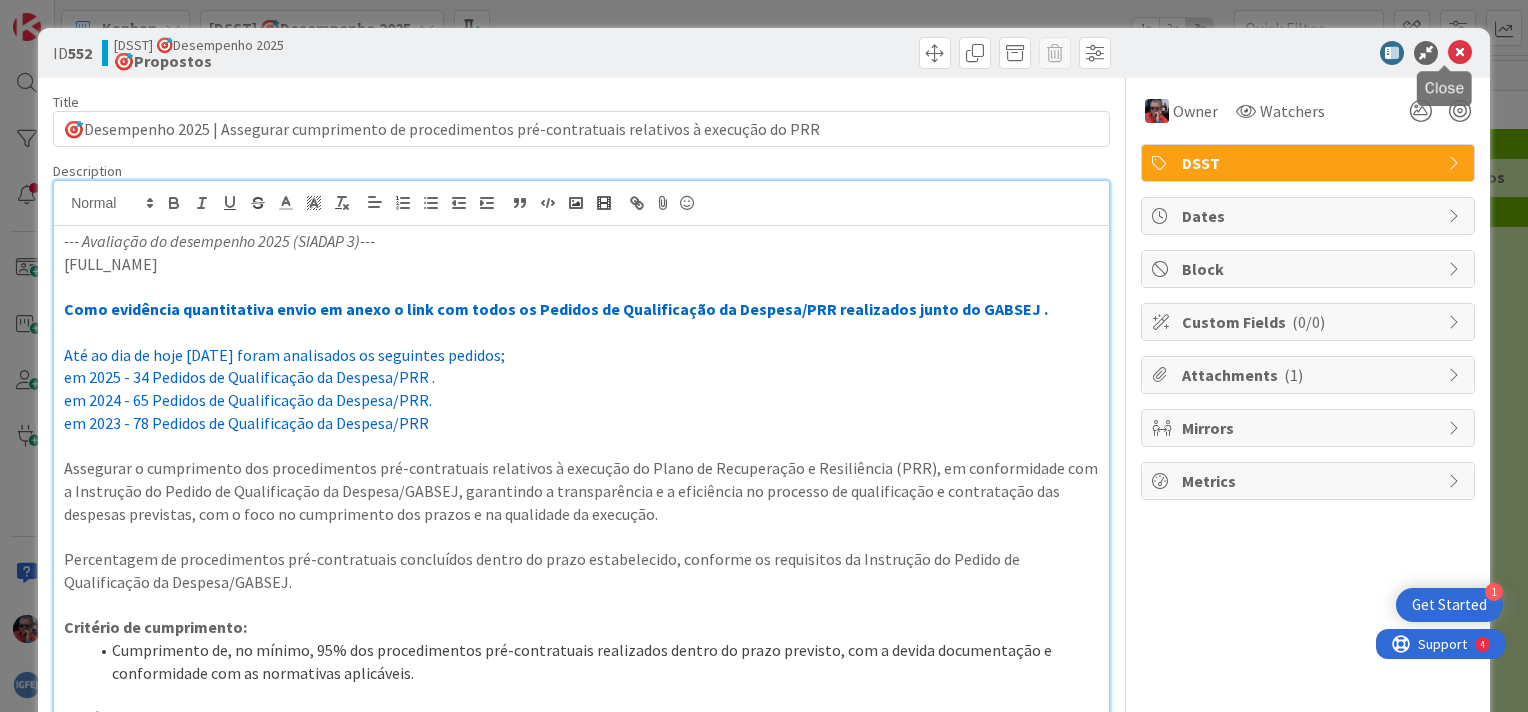 click at bounding box center (1460, 53) 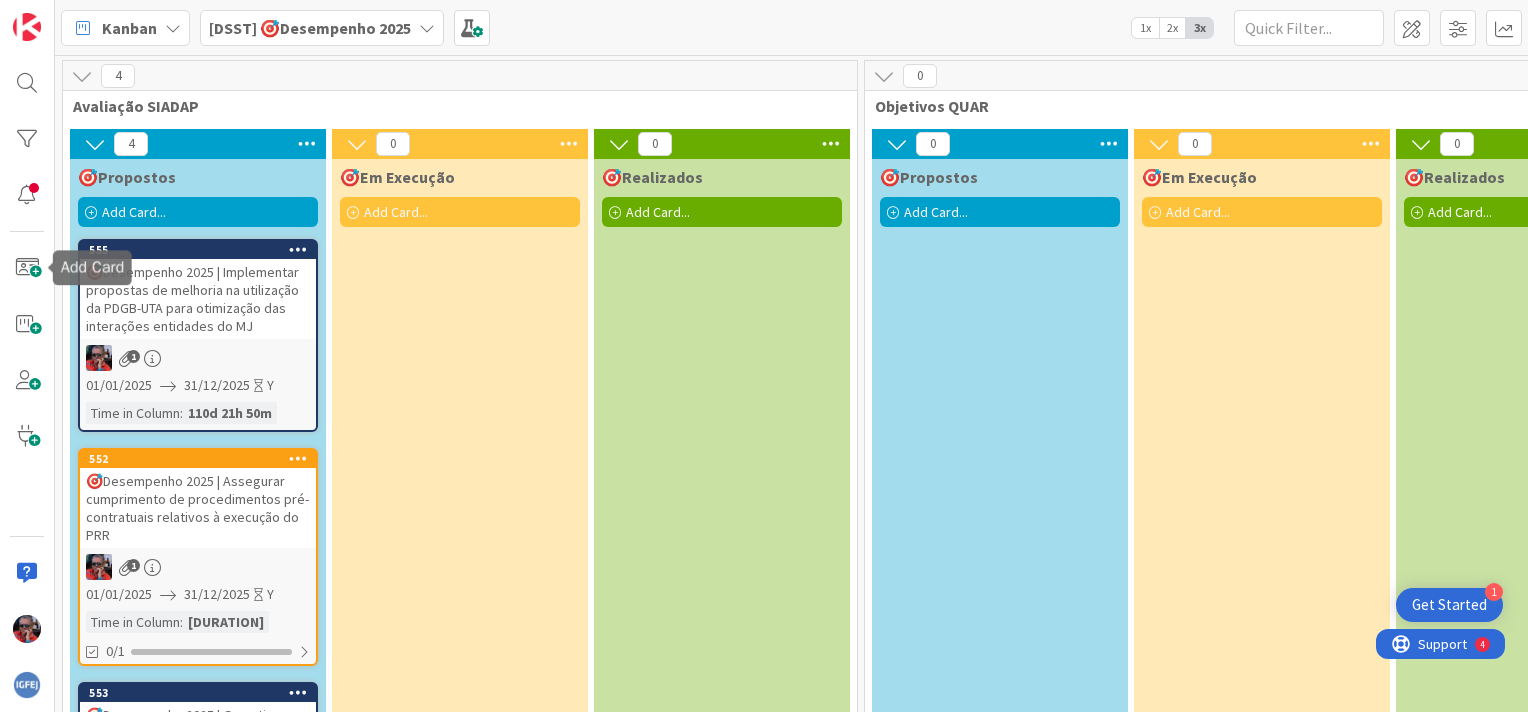 scroll, scrollTop: 0, scrollLeft: 0, axis: both 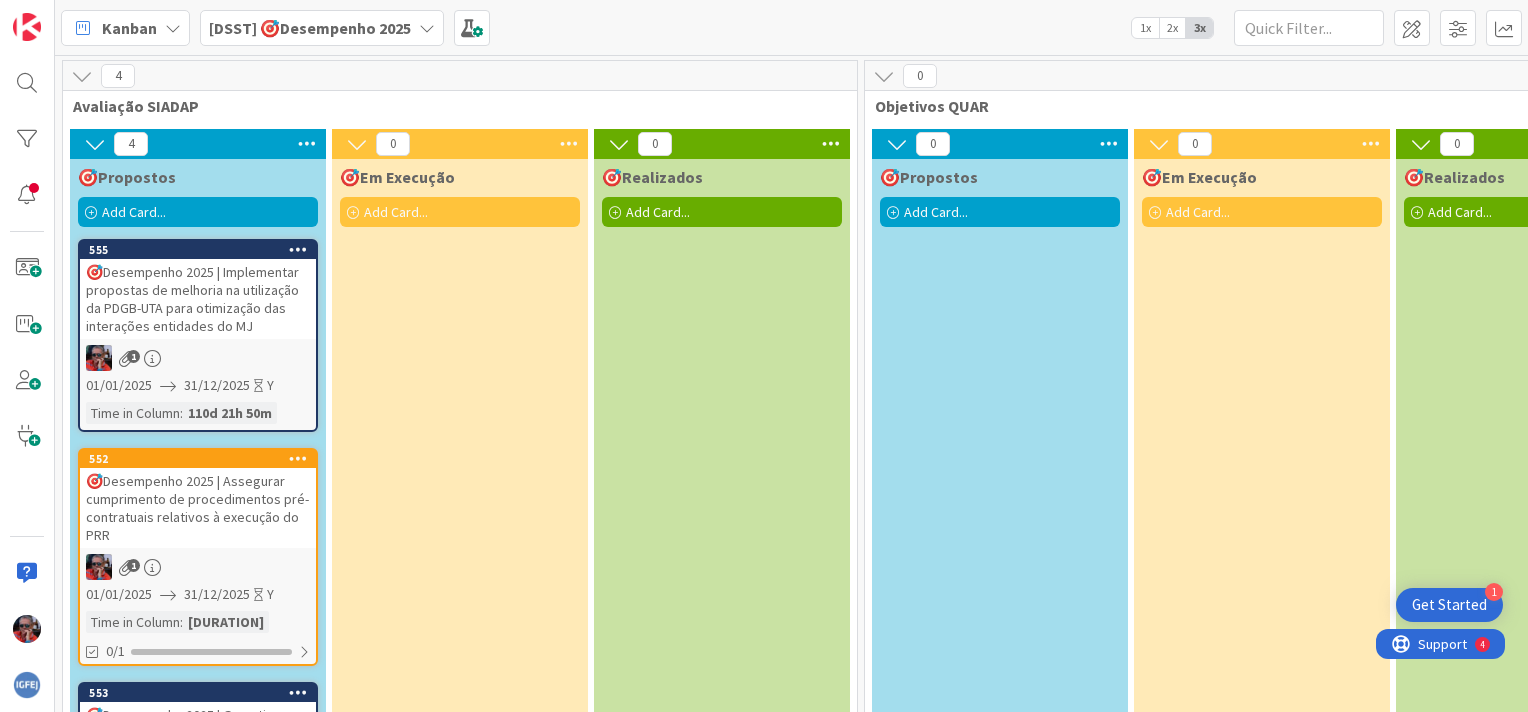 click at bounding box center [173, 28] 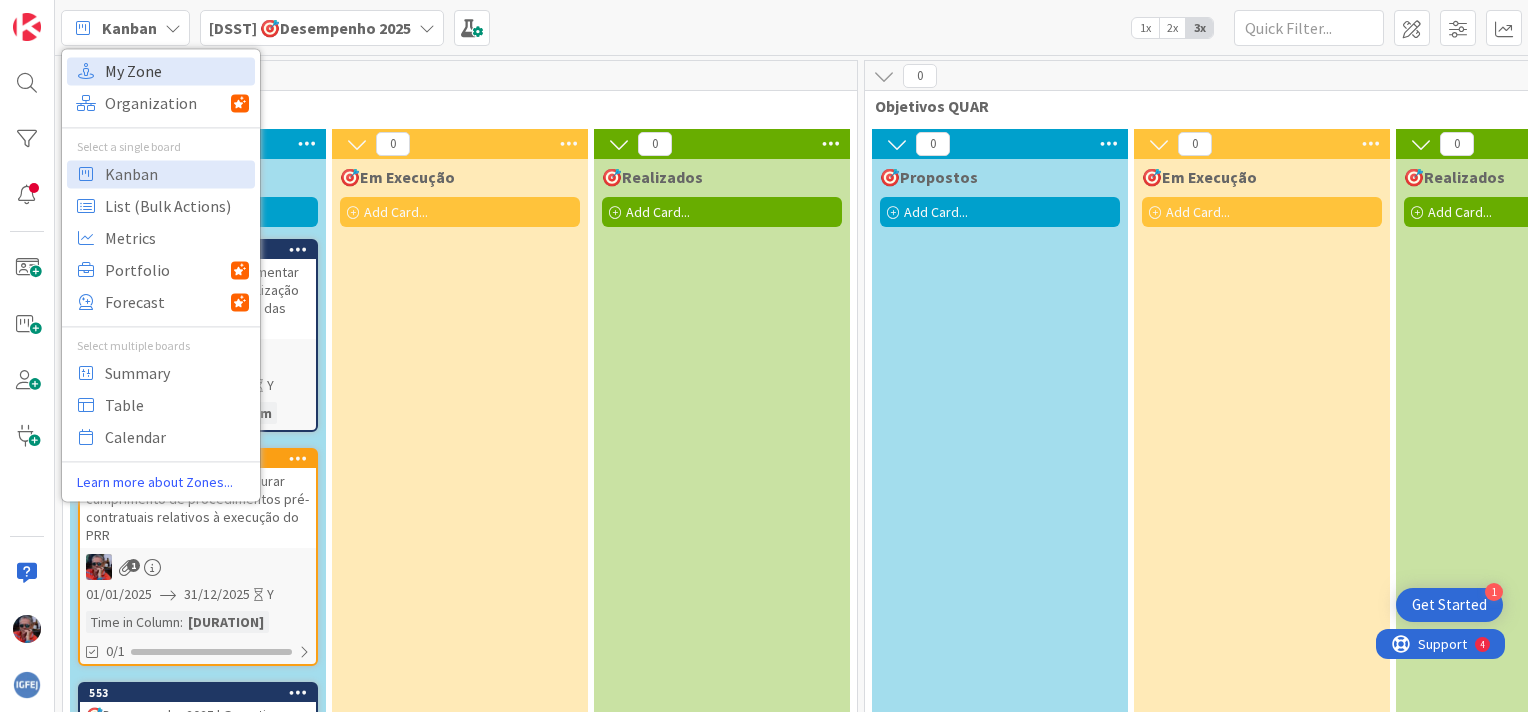 click on "My Zone" at bounding box center [177, 71] 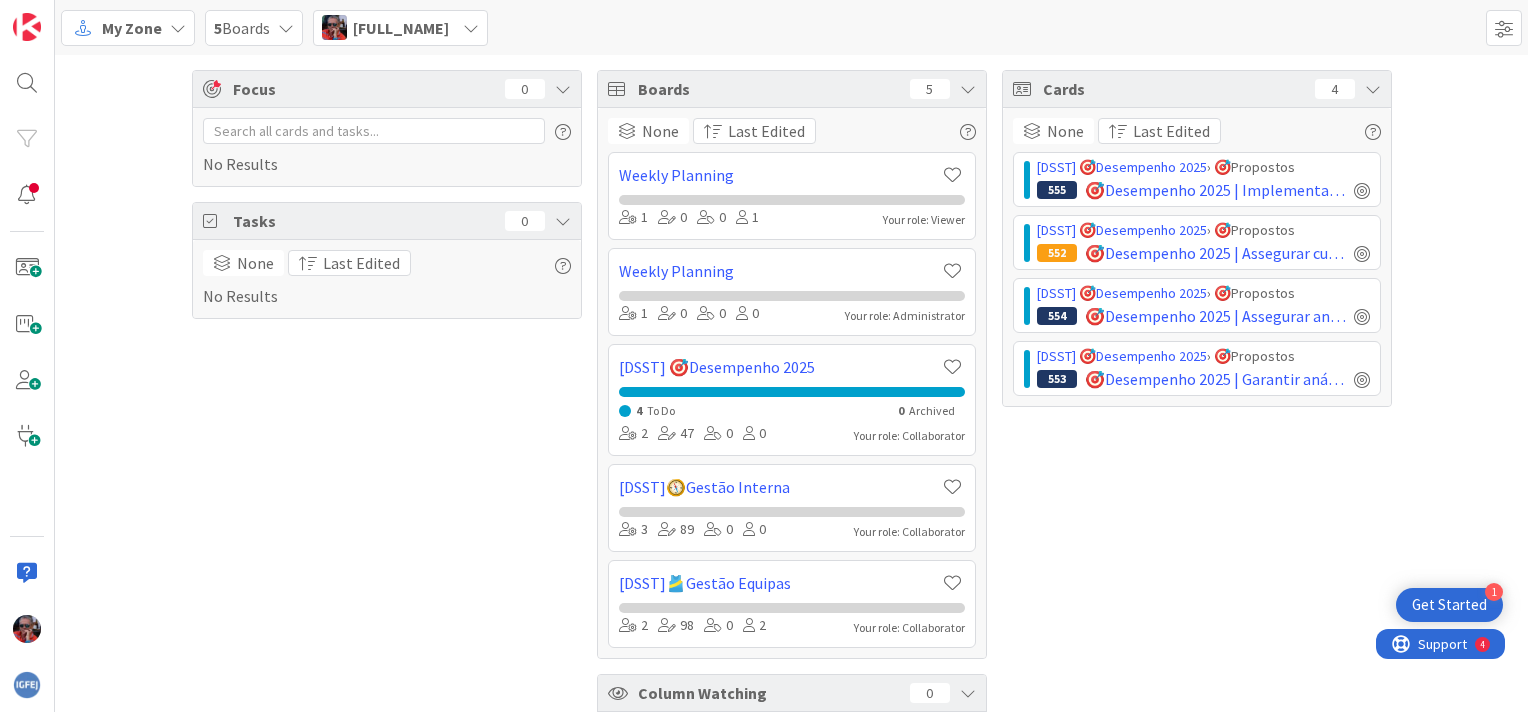 scroll, scrollTop: 0, scrollLeft: 0, axis: both 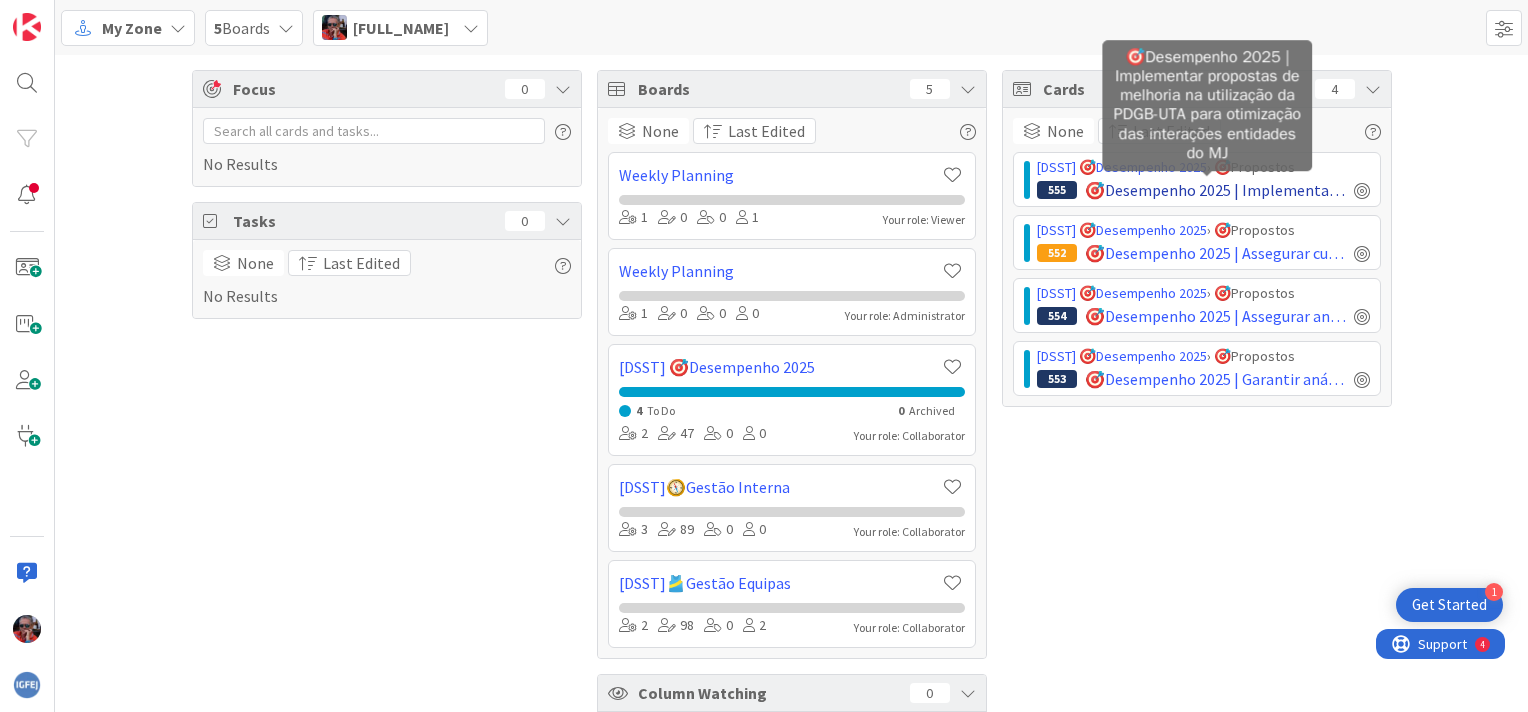 click on "🎯Desempenho 2025 | Implementar propostas de melhoria na utilização da PDGB-UTA para otimização das interações entidades do MJ" at bounding box center (1215, 190) 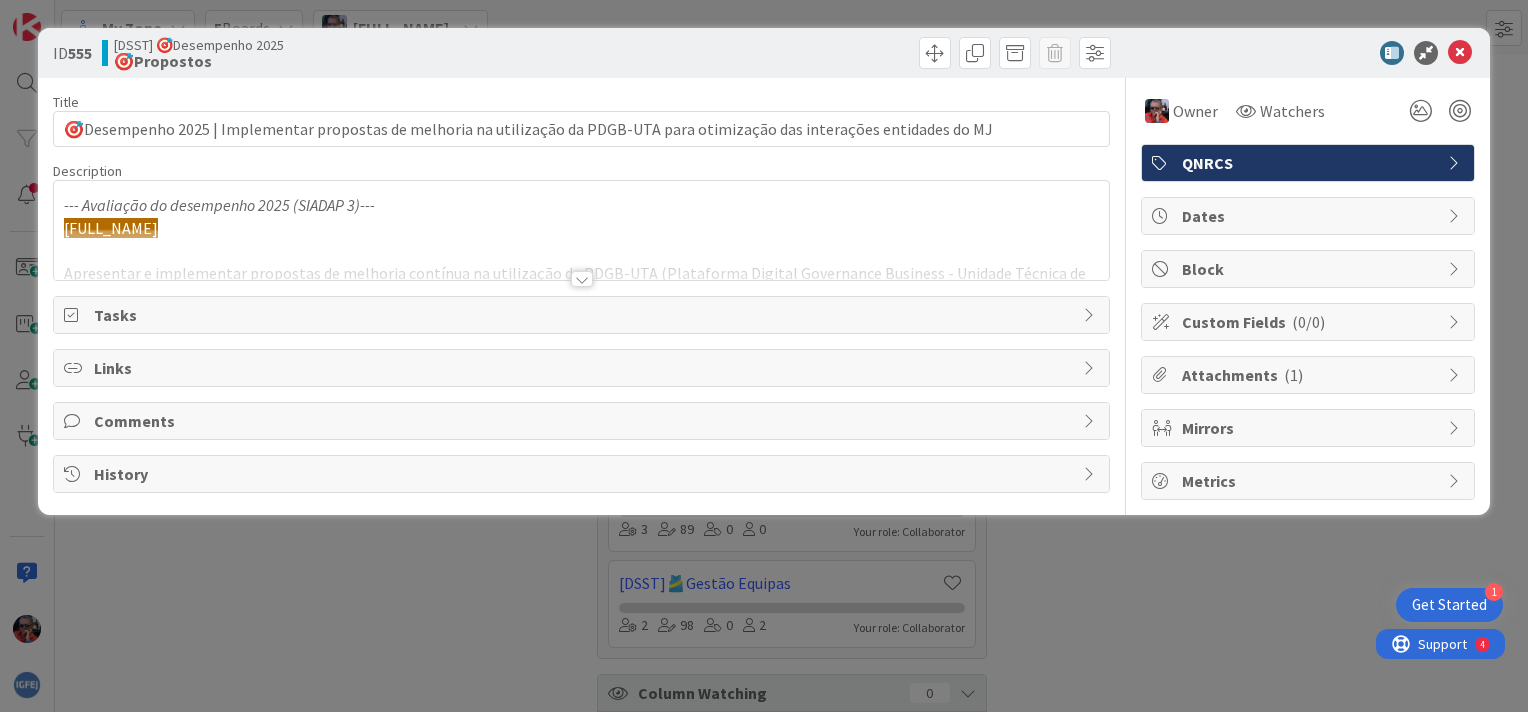 scroll, scrollTop: 0, scrollLeft: 0, axis: both 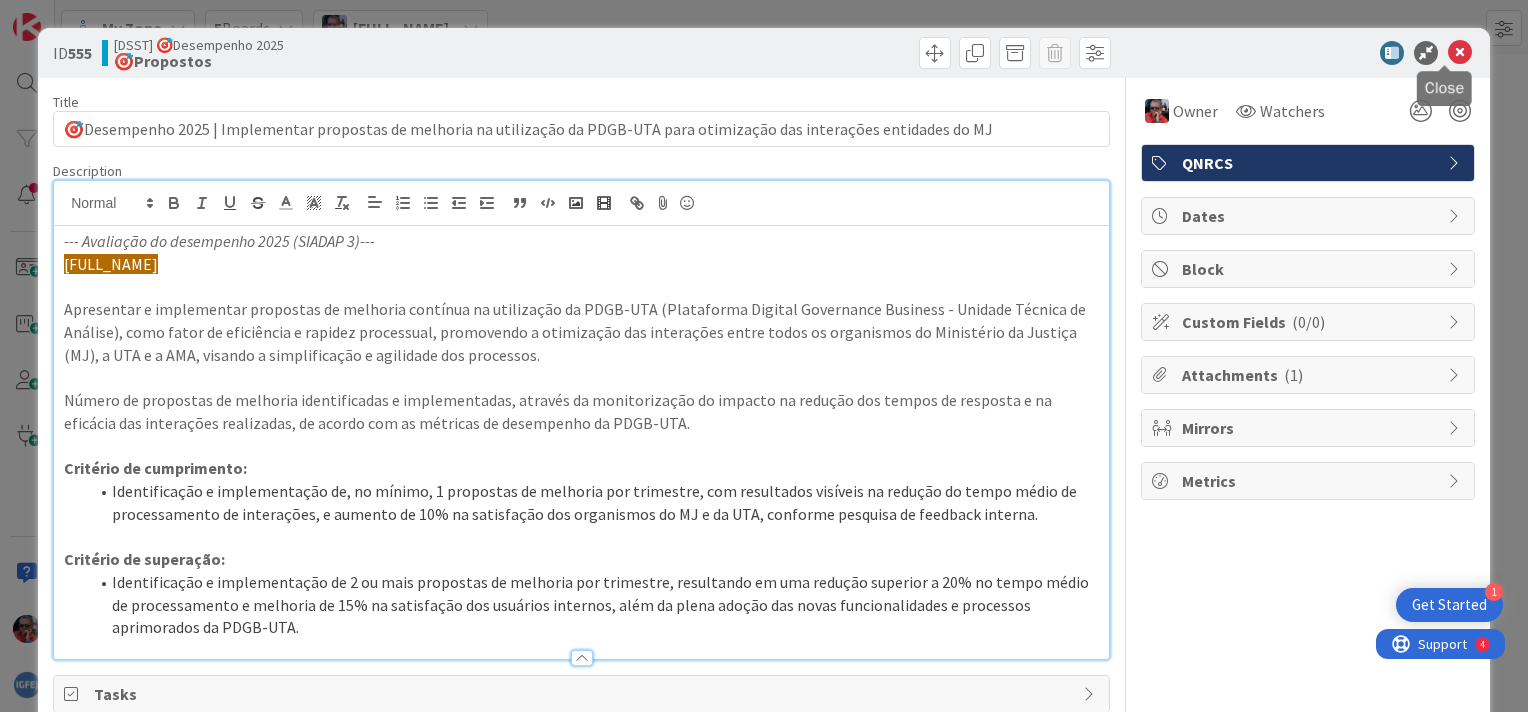 click at bounding box center [1460, 53] 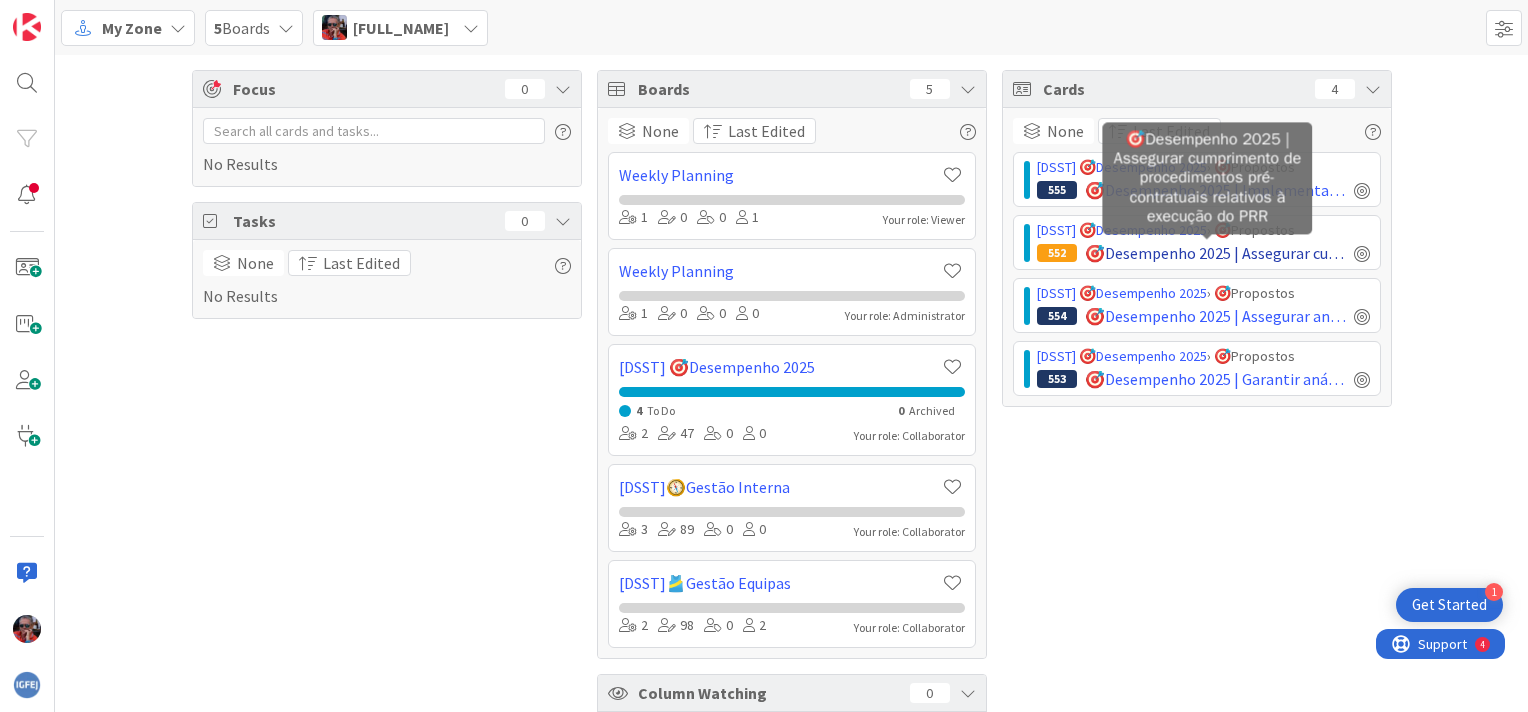 scroll, scrollTop: 0, scrollLeft: 0, axis: both 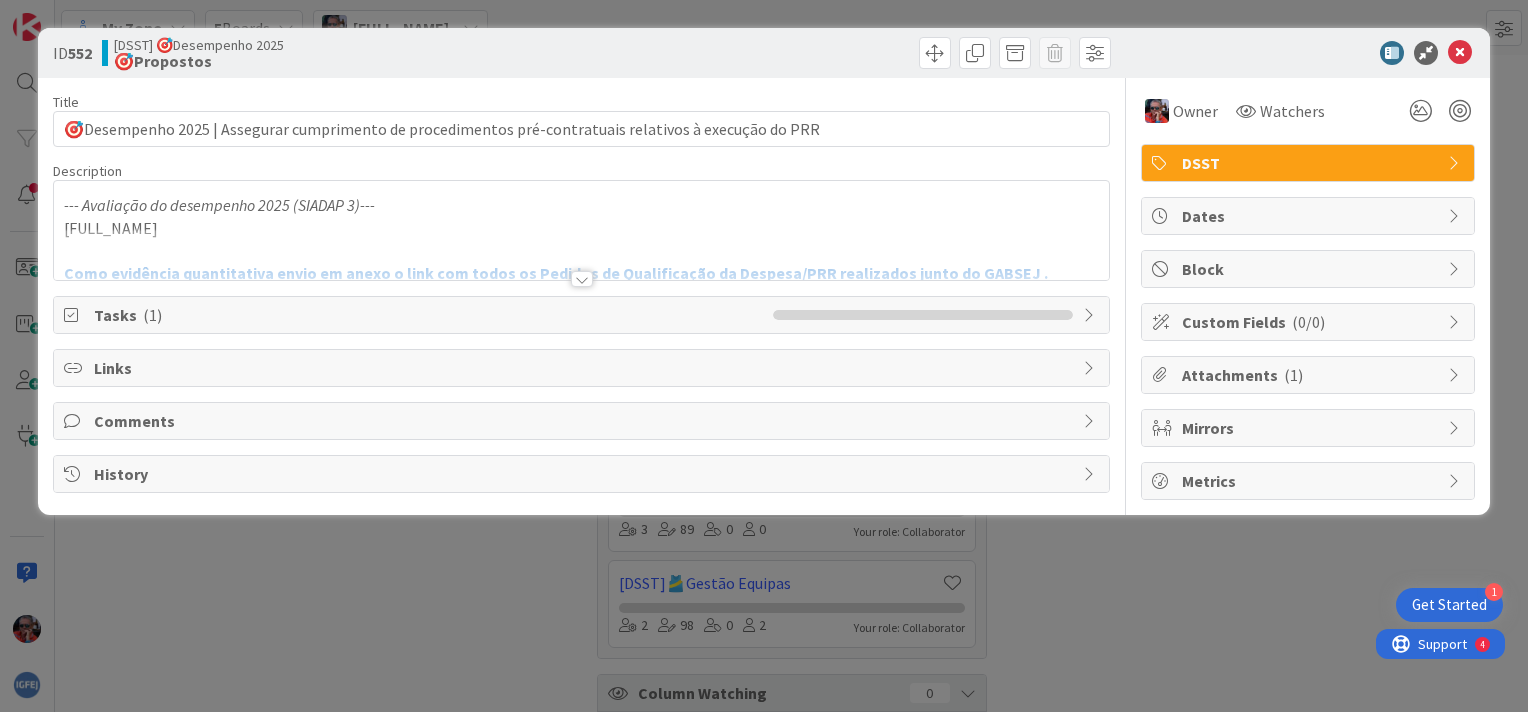 click at bounding box center (582, 279) 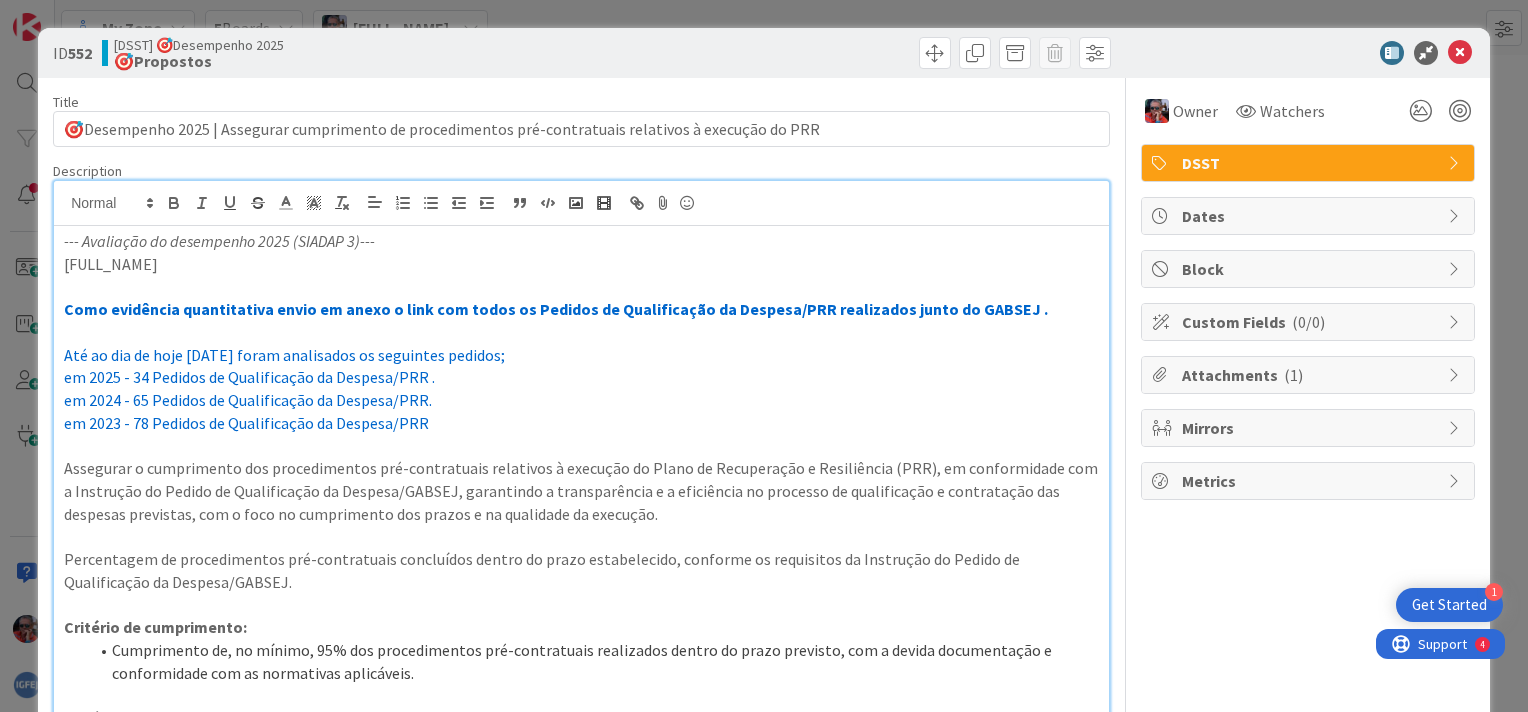drag, startPoint x: 65, startPoint y: 351, endPoint x: 438, endPoint y: 425, distance: 380.26965 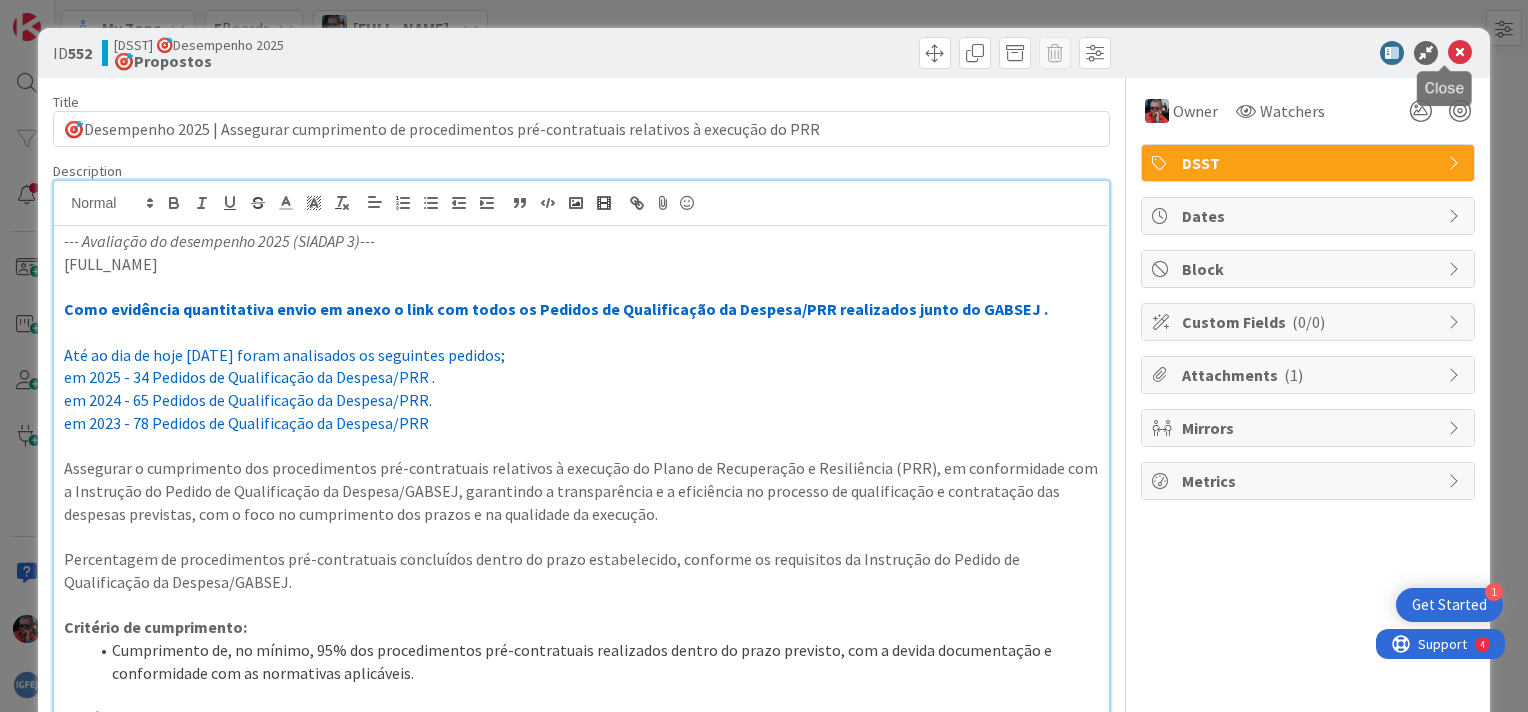 click at bounding box center [1460, 53] 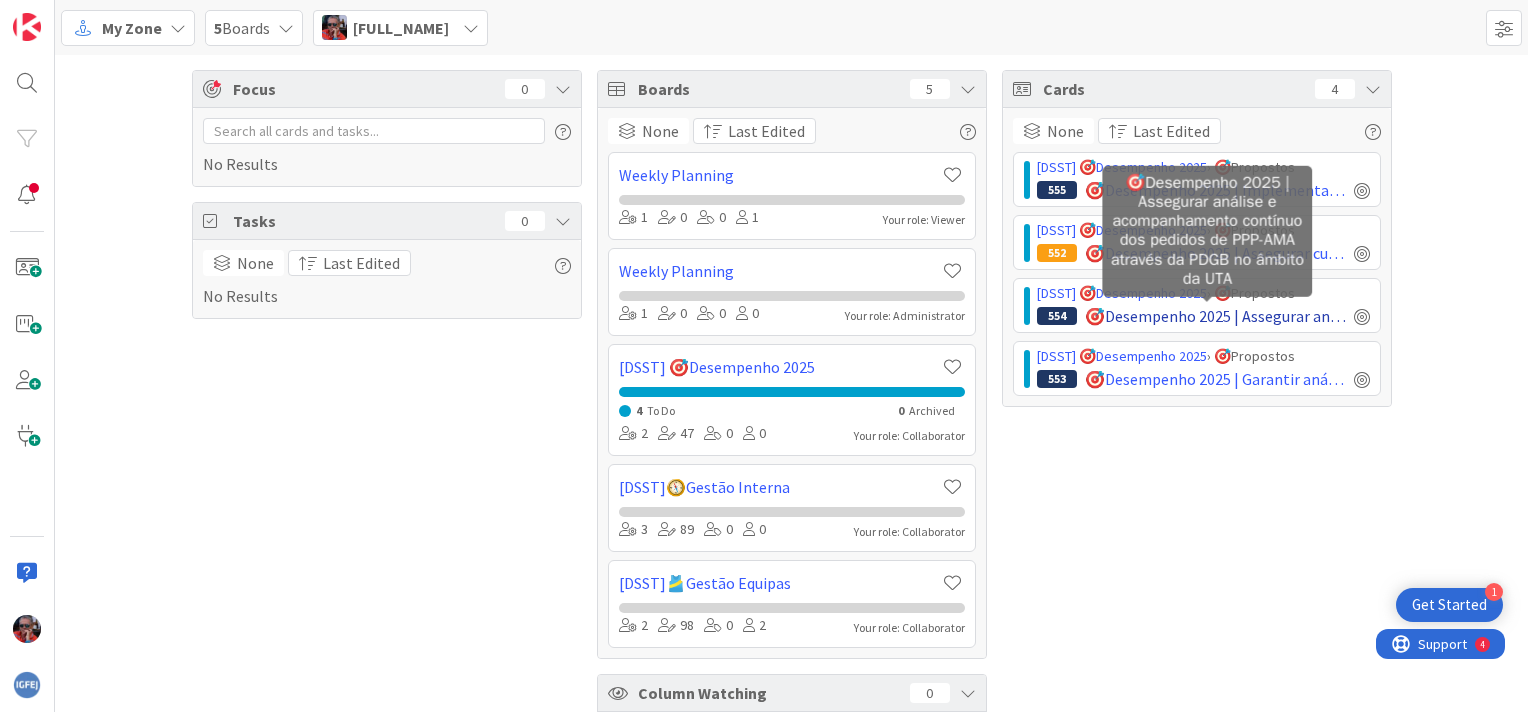 scroll, scrollTop: 0, scrollLeft: 0, axis: both 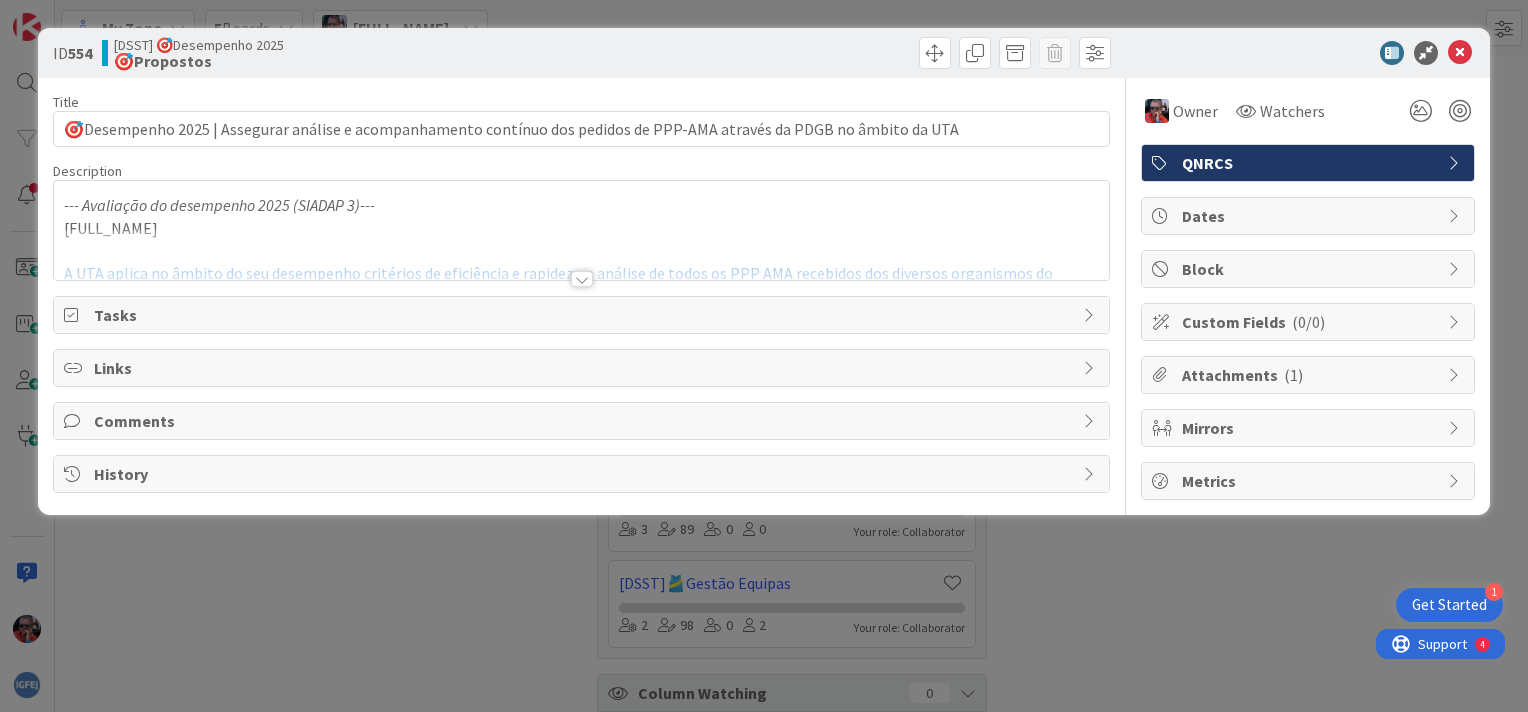 click at bounding box center (582, 279) 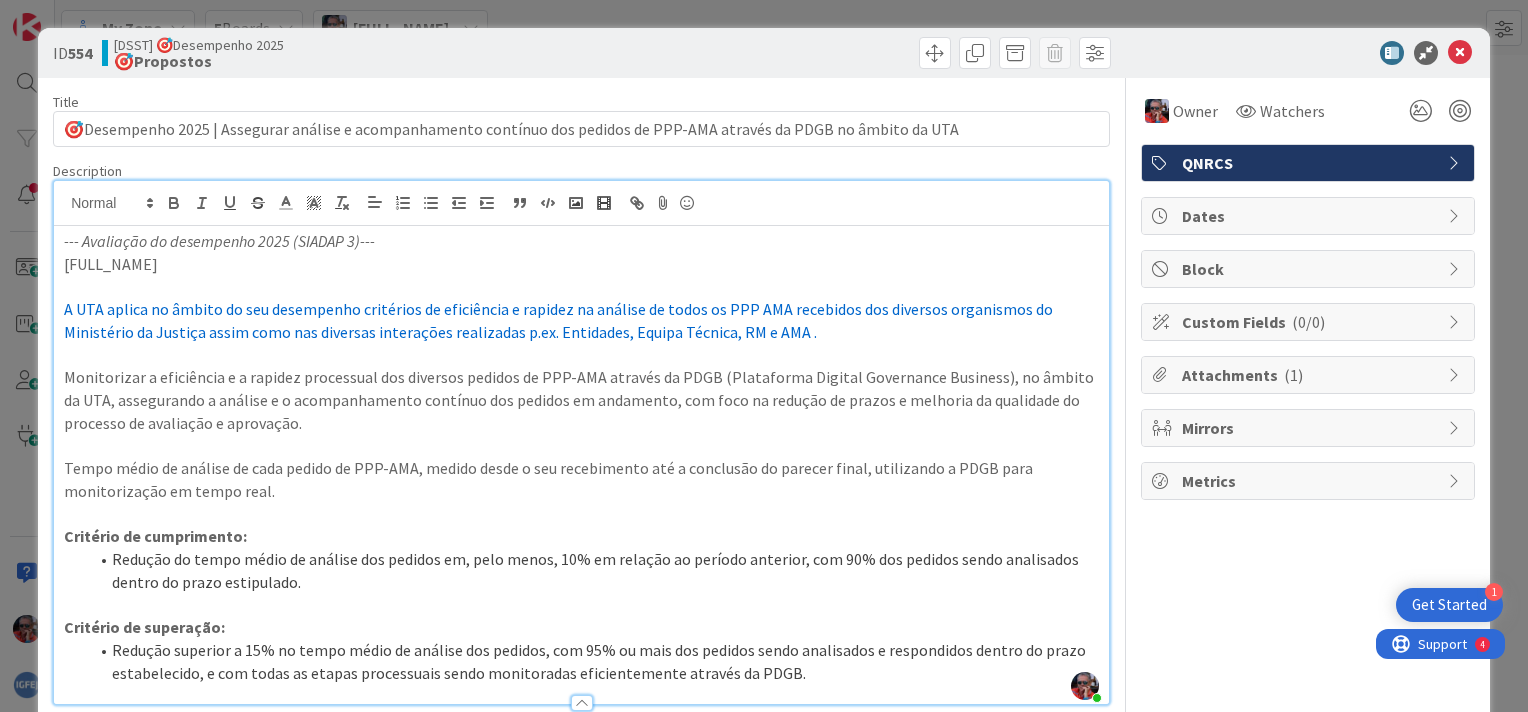click on "A UTA aplica no âmbito do seu desempenho critérios de eficiência e rapidez na análise de todos os PPP AMA recebidos dos diversos organismos do Ministério da Justiça assim como nas diversas interações realizadas p.ex. Entidades, Equipa Técnica, RM e AMA ." at bounding box center (581, 320) 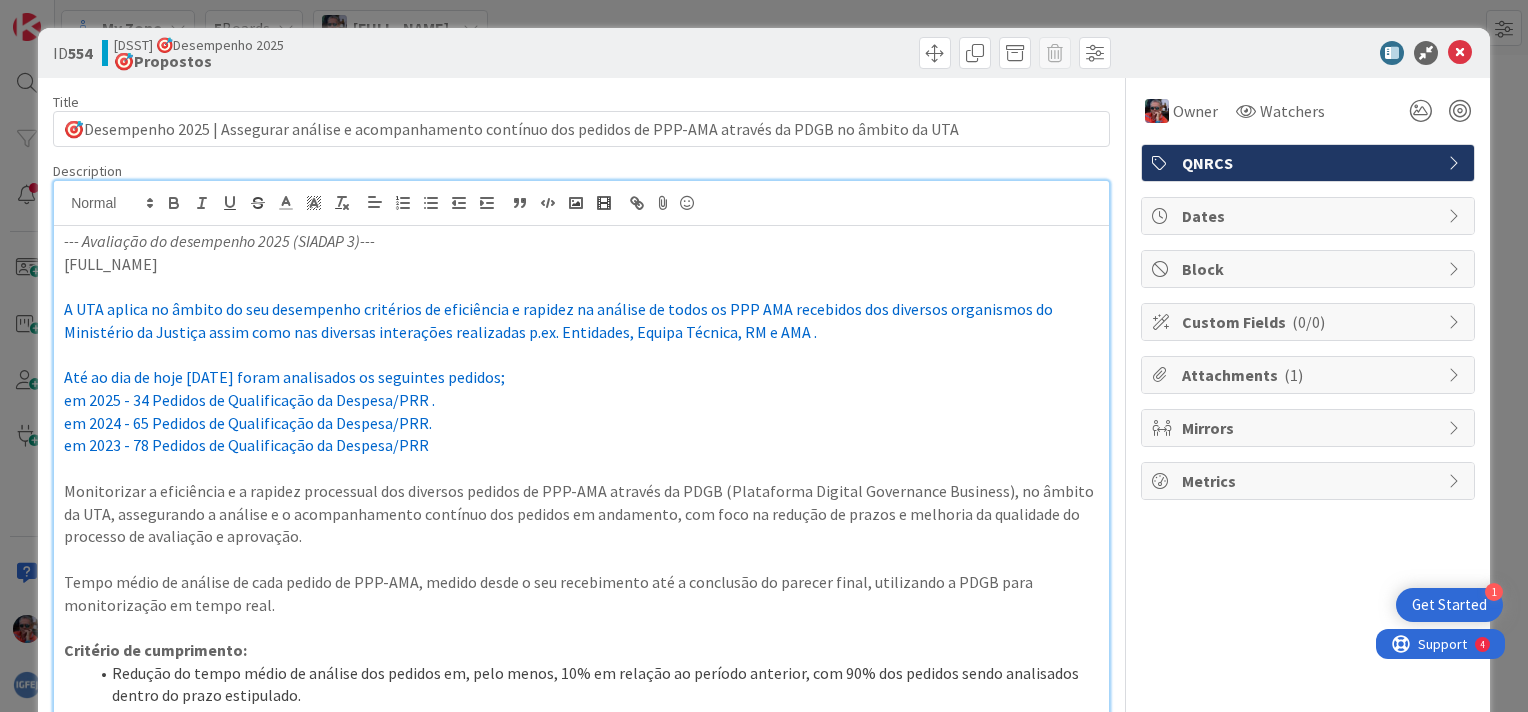 click on "Até ao dia de hoje [DATE] foram analisados os seguintes pedidos;" at bounding box center [581, 377] 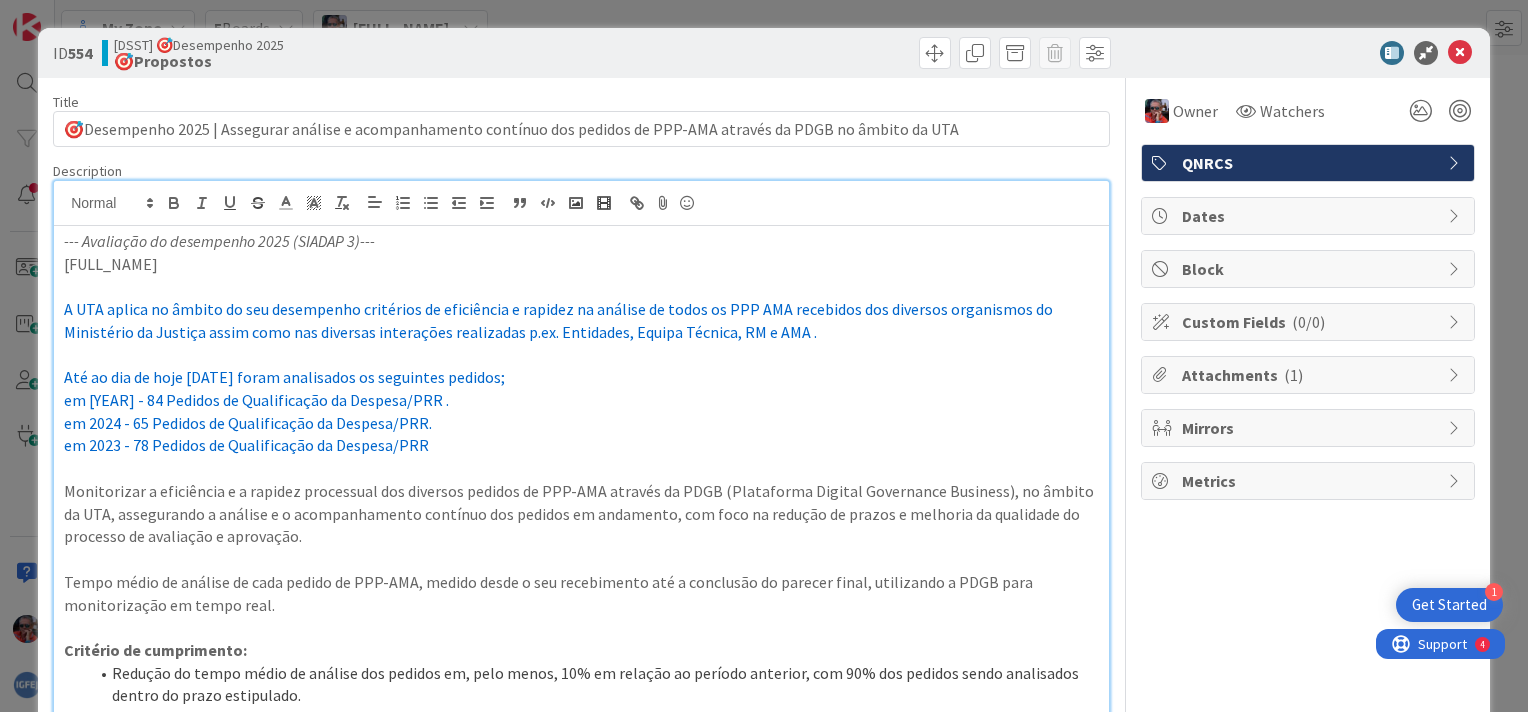 click on "em 2024 - 65 Pedidos de Qualificação da Despesa/PRR." at bounding box center (581, 423) 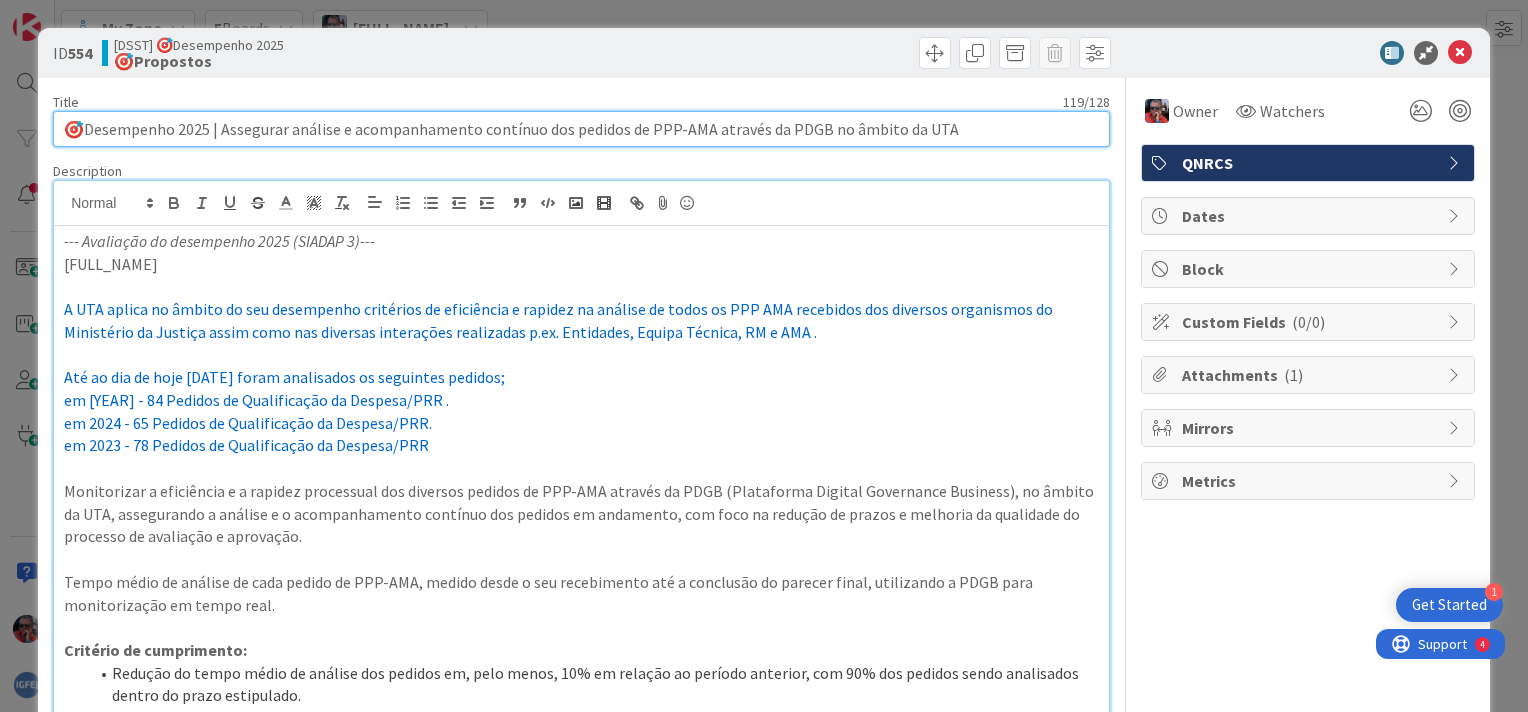 click on "🎯Desempenho 2025 | Assegurar análise e acompanhamento contínuo dos pedidos de PPP-AMA através da PDGB no âmbito da UTA" at bounding box center [581, 129] 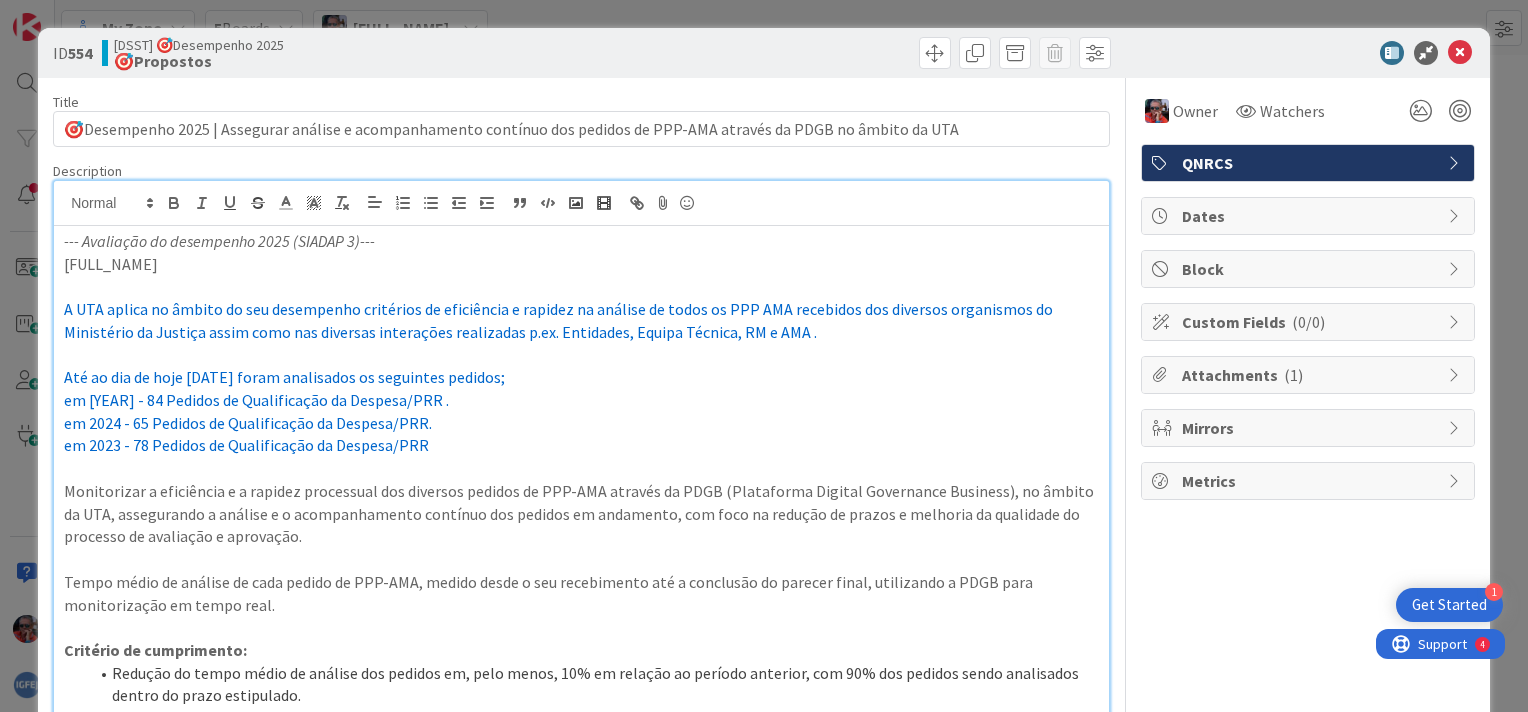 click on "Até ao dia de hoje [DATE] foram analisados os seguintes pedidos;" at bounding box center (581, 377) 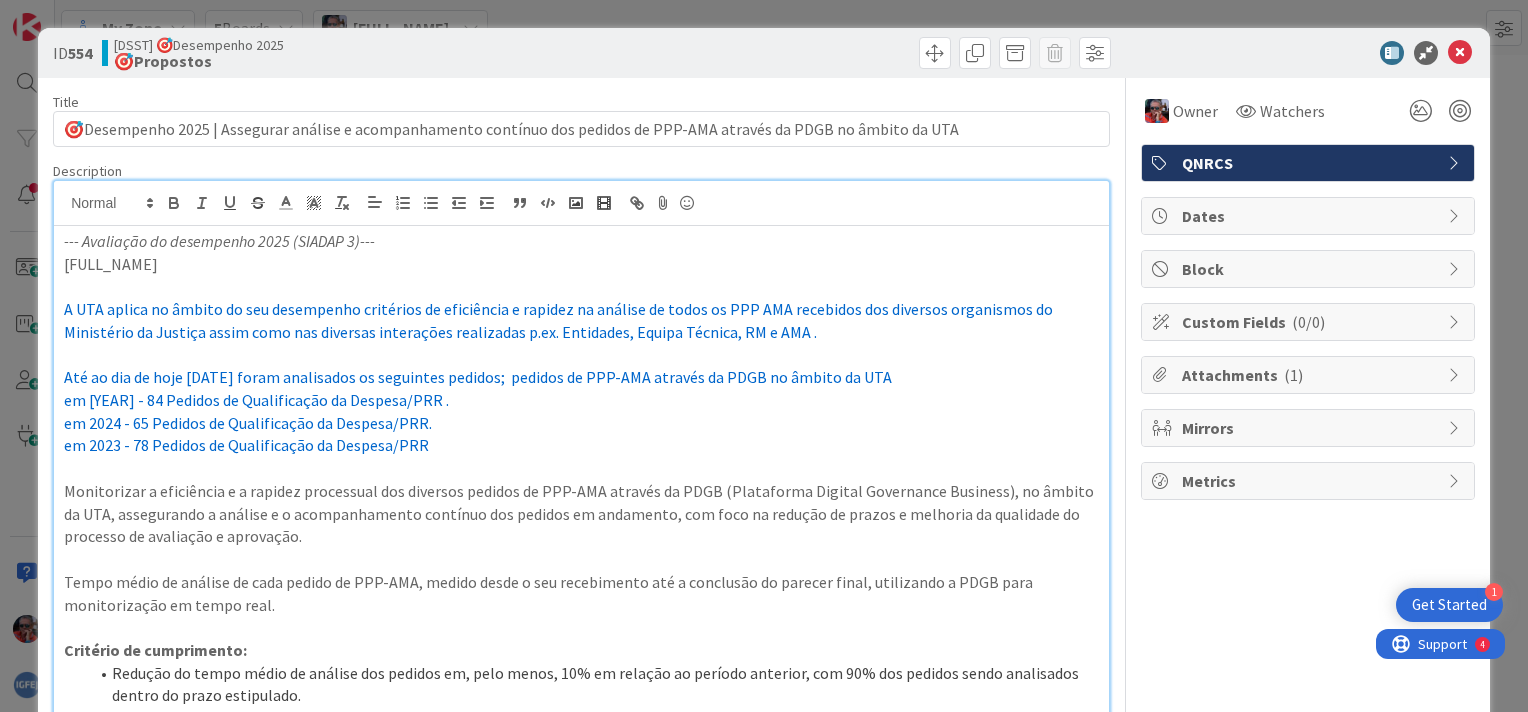 click on "Até ao dia de hoje [DATE] foram analisados os seguintes pedidos;  pedidos de PPP-AMA através da PDGB no âmbito da UTA" at bounding box center (478, 377) 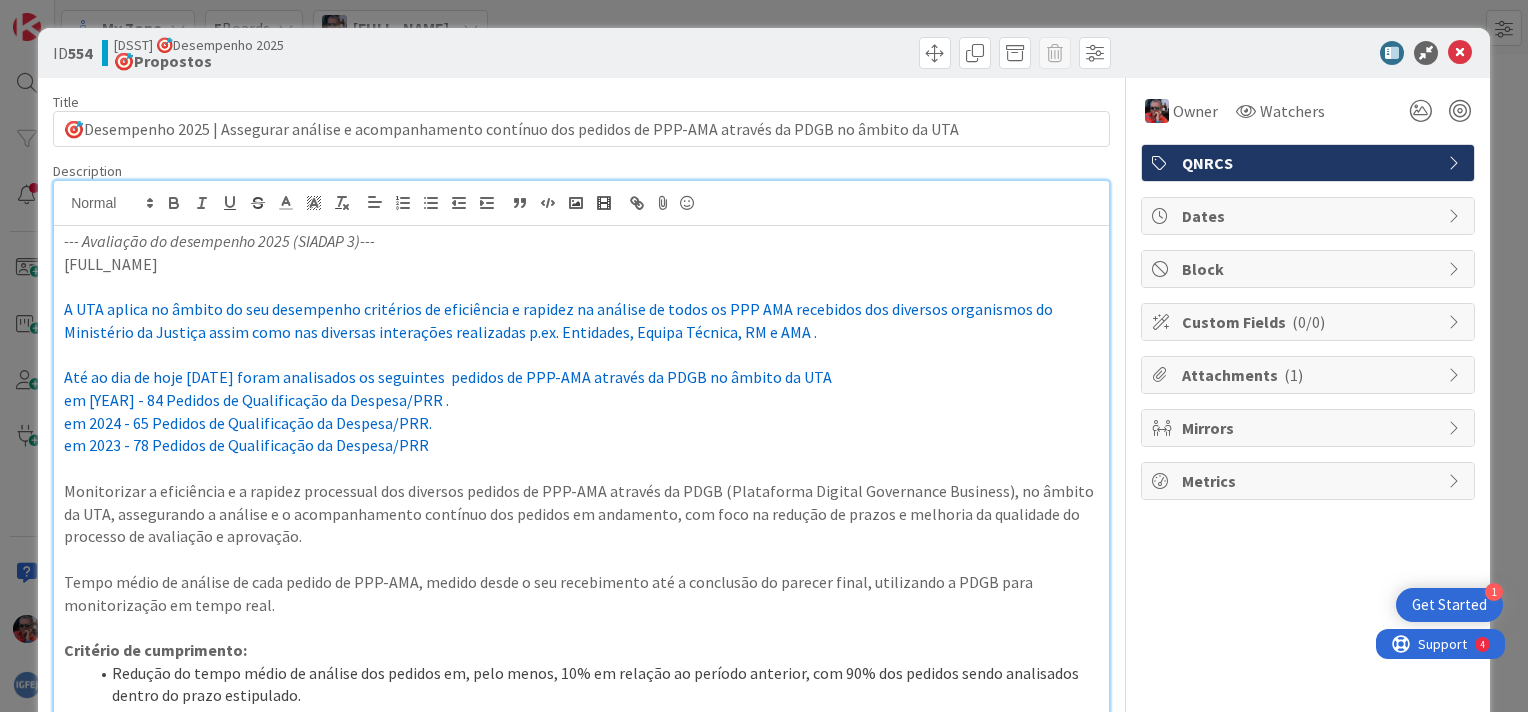 drag, startPoint x: 64, startPoint y: 444, endPoint x: 448, endPoint y: 447, distance: 384.01172 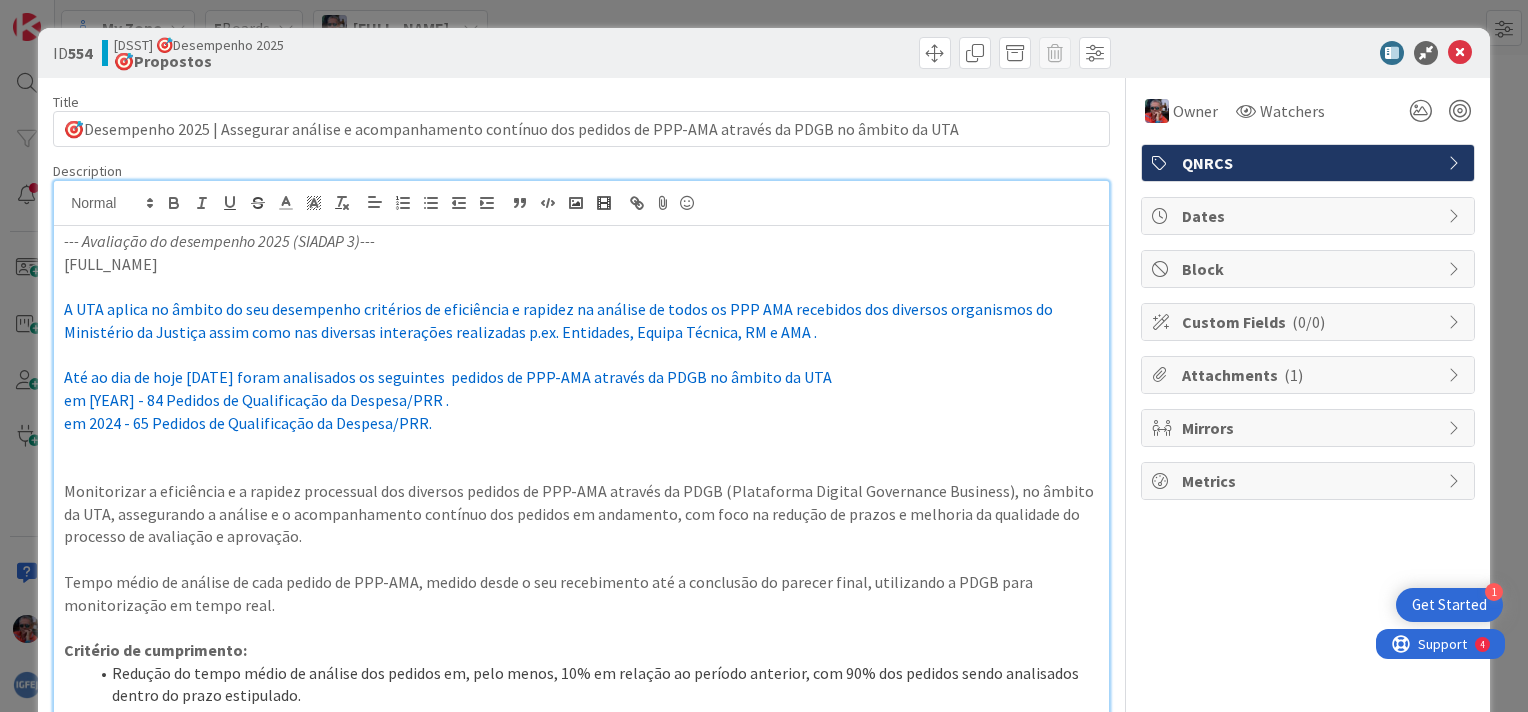 click on "Até ao dia de hoje [DATE] foram analisados os seguintes  pedidos de PPP-AMA através da PDGB no âmbito da UTA" at bounding box center (581, 377) 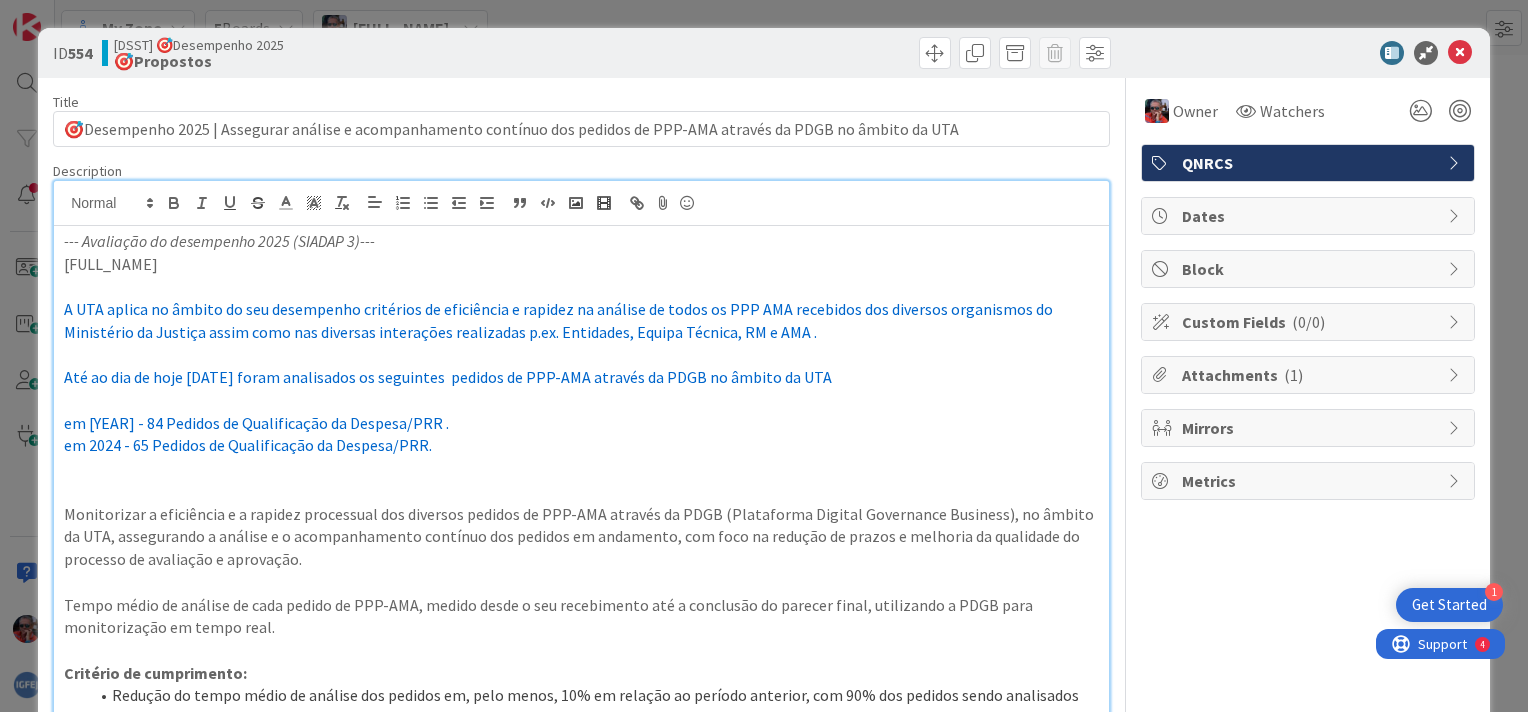 click on "em [YEAR] - 84 Pedidos de Qualificação da Despesa/PRR ." at bounding box center [581, 423] 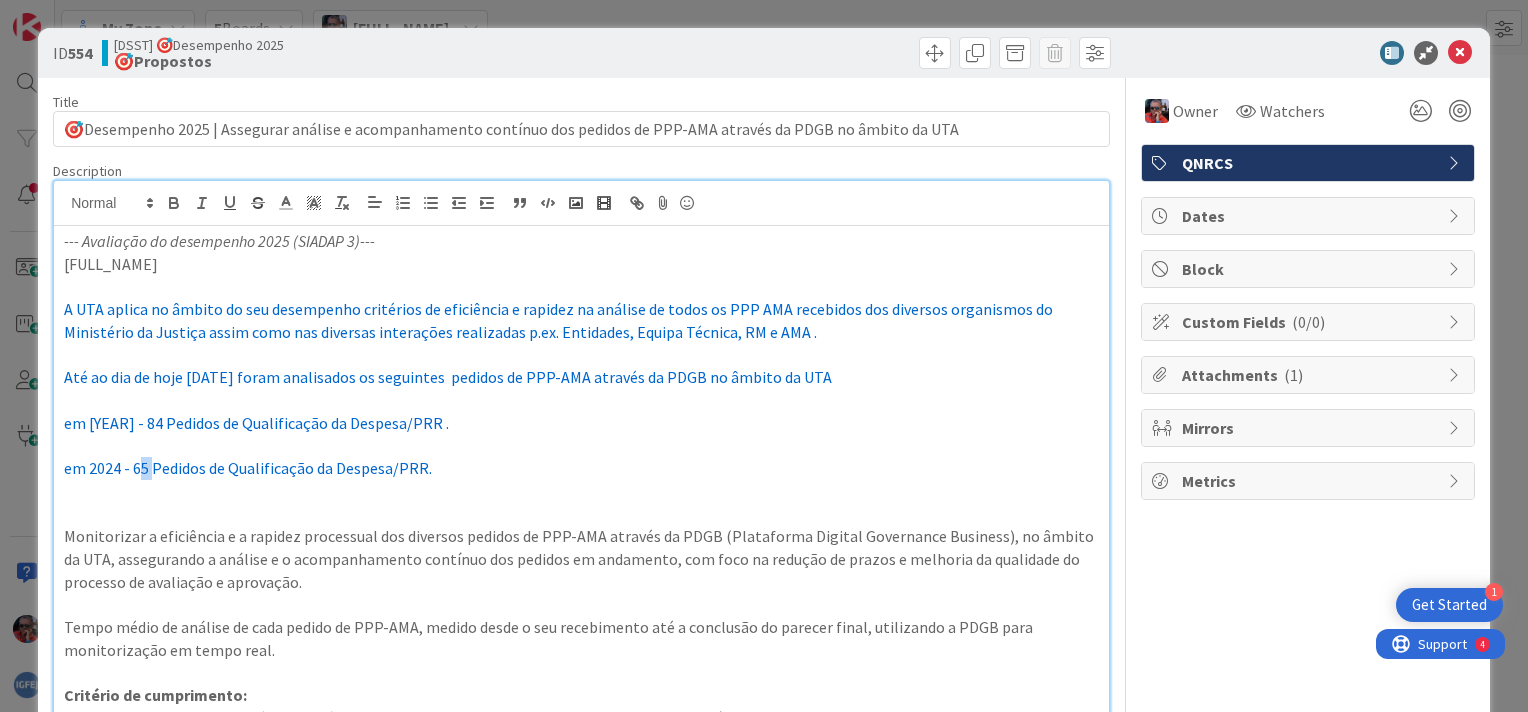 drag, startPoint x: 135, startPoint y: 465, endPoint x: 148, endPoint y: 466, distance: 13.038404 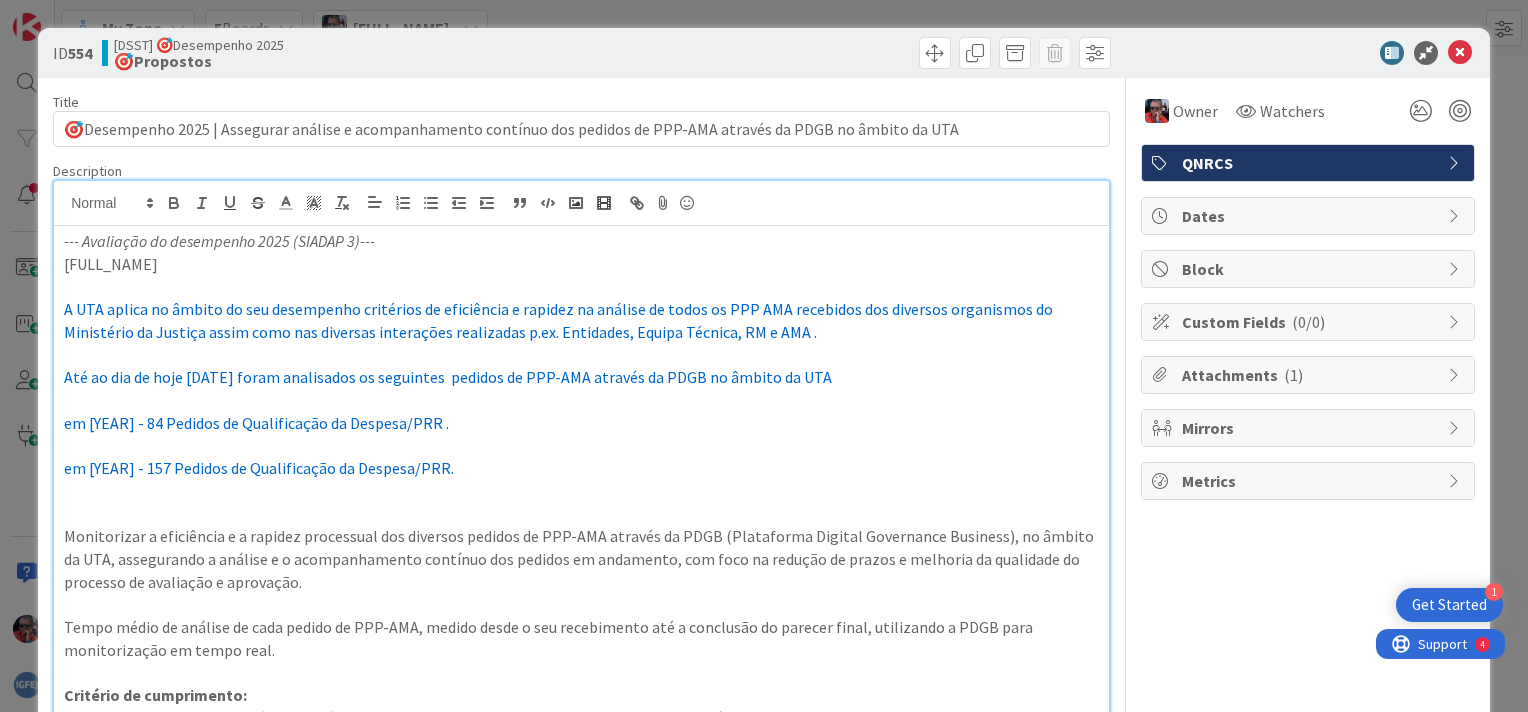 click at bounding box center (581, 514) 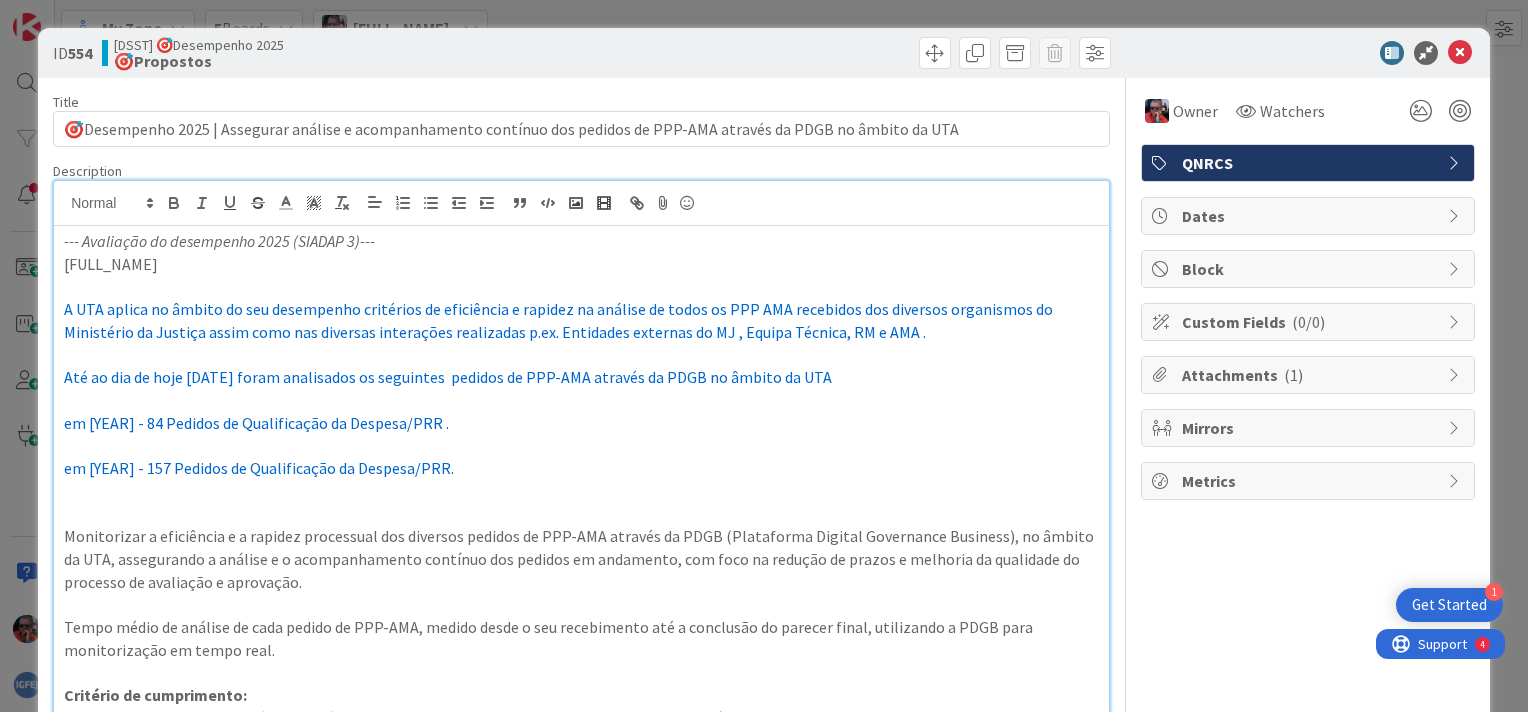 click on "em [YEAR] - 84 Pedidos de Qualificação da Despesa/PRR ." at bounding box center [581, 423] 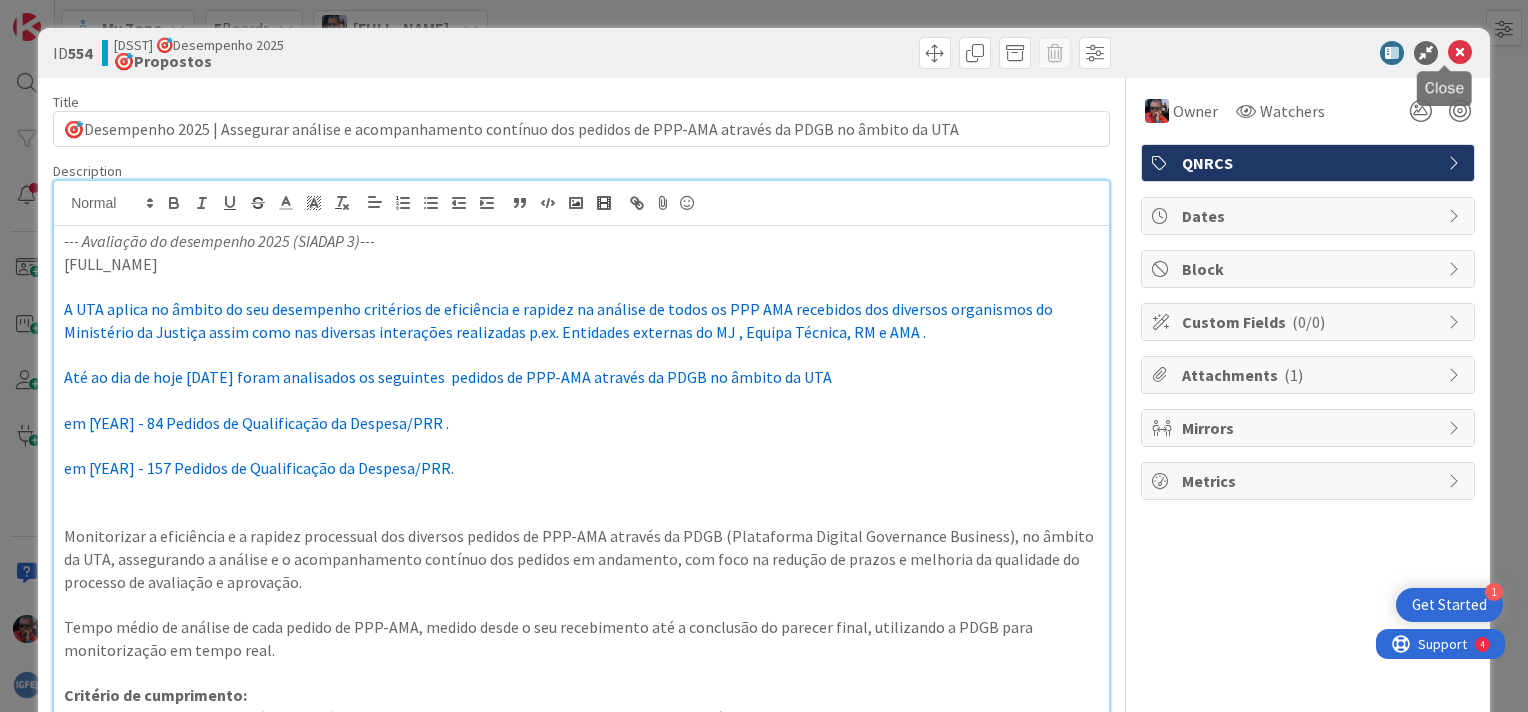 click at bounding box center (1460, 53) 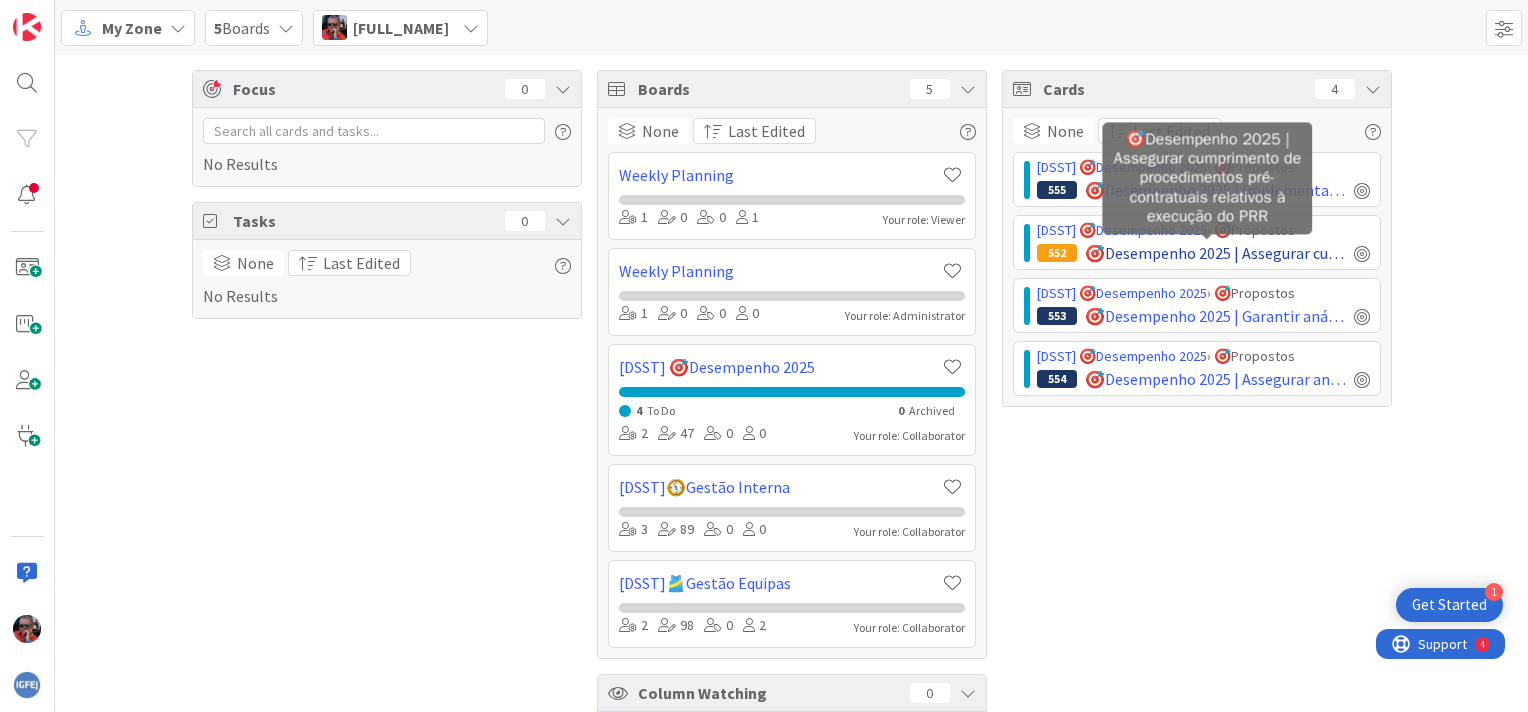 scroll, scrollTop: 0, scrollLeft: 0, axis: both 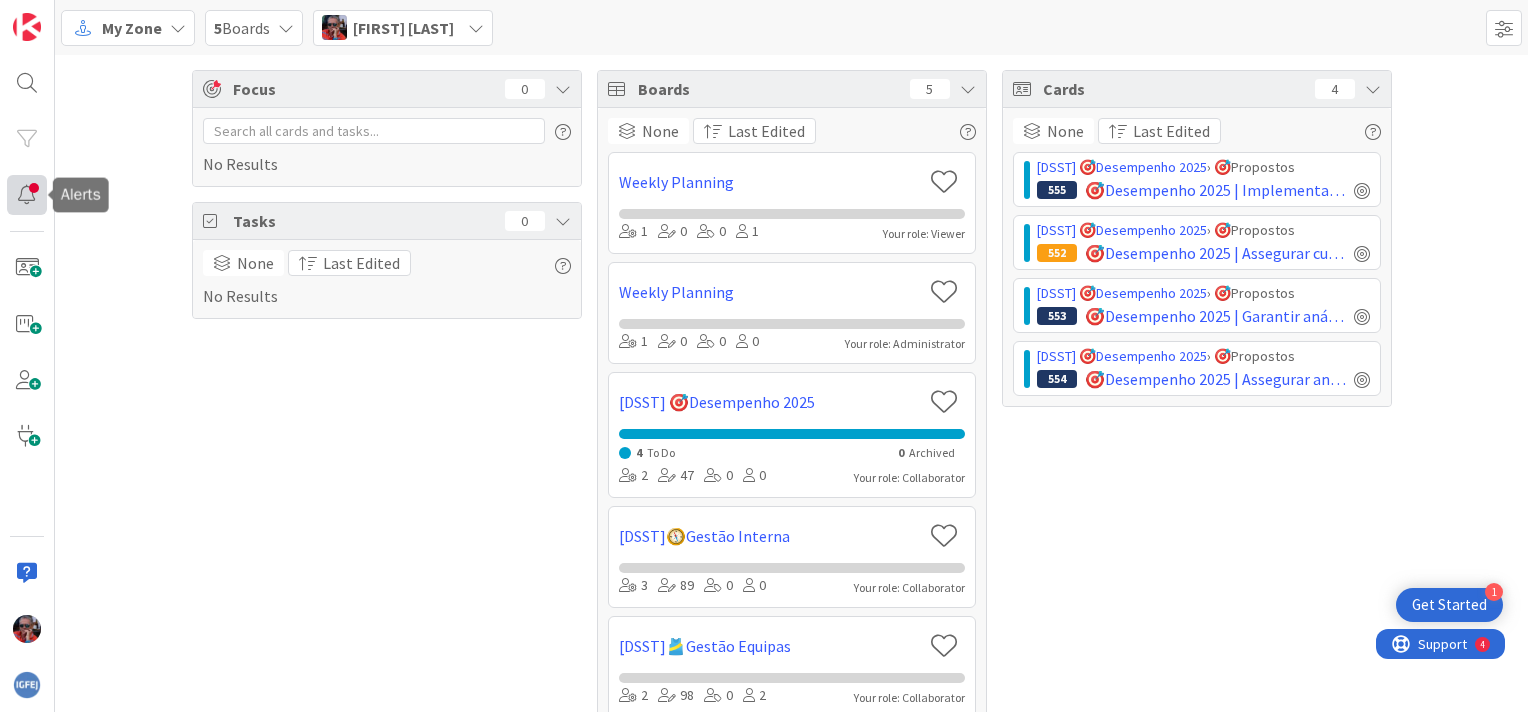 click at bounding box center [27, 195] 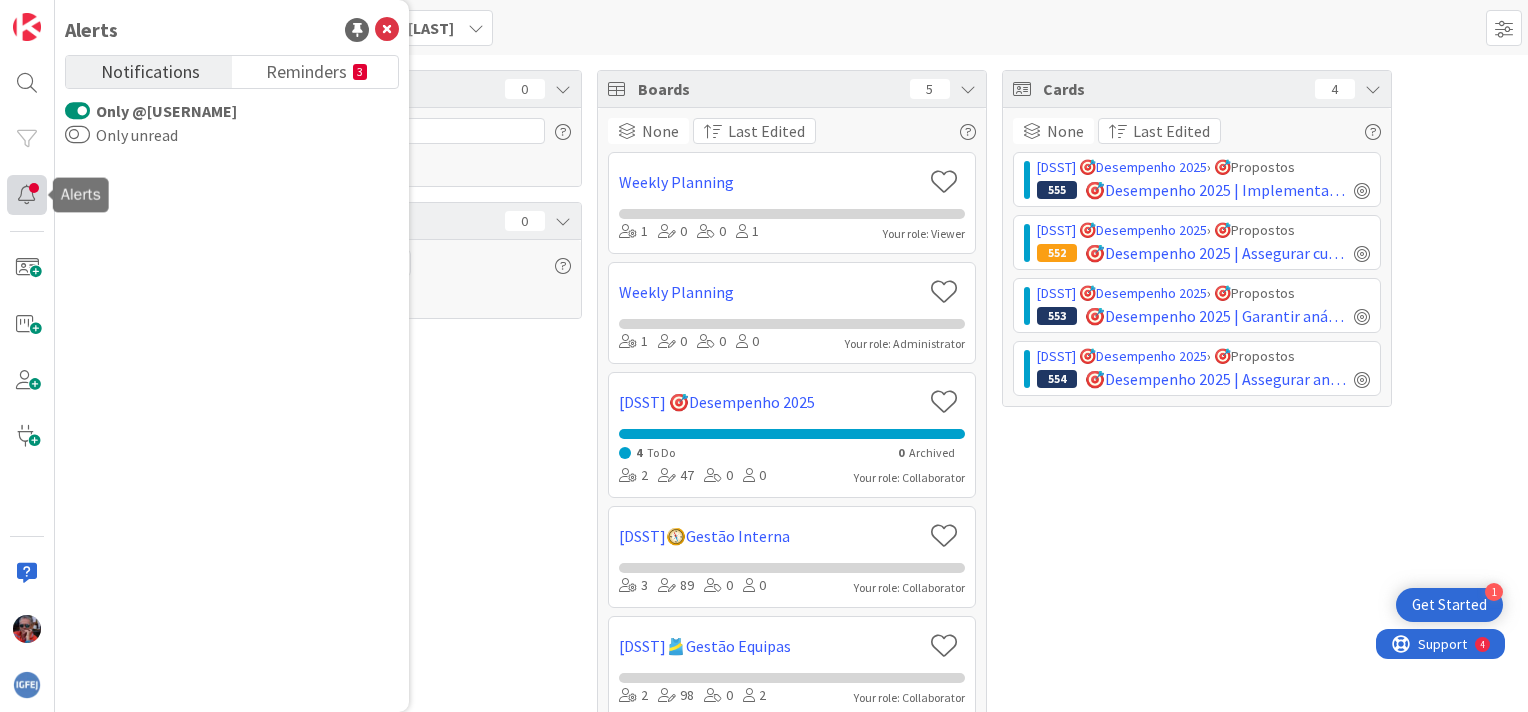 click at bounding box center (27, 195) 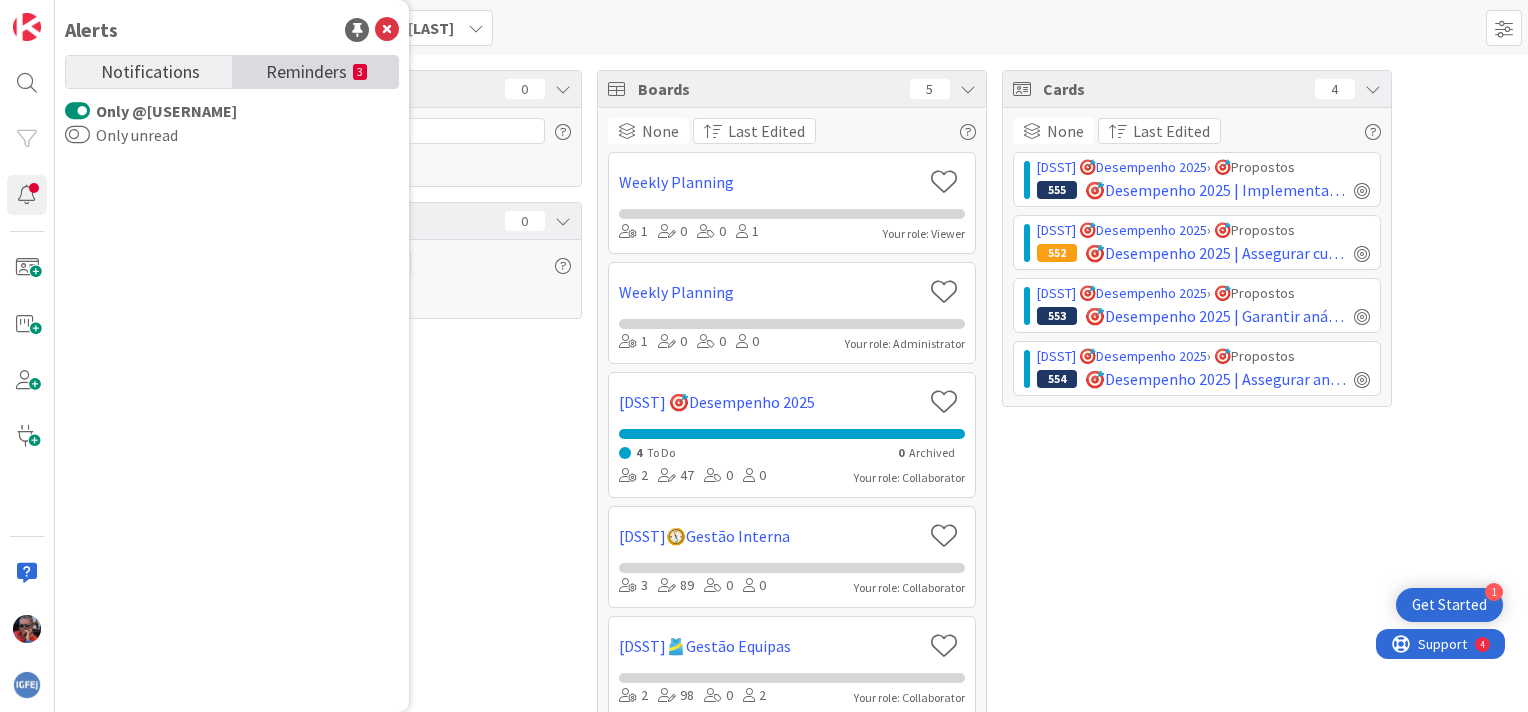 click on "Reminders" at bounding box center [306, 70] 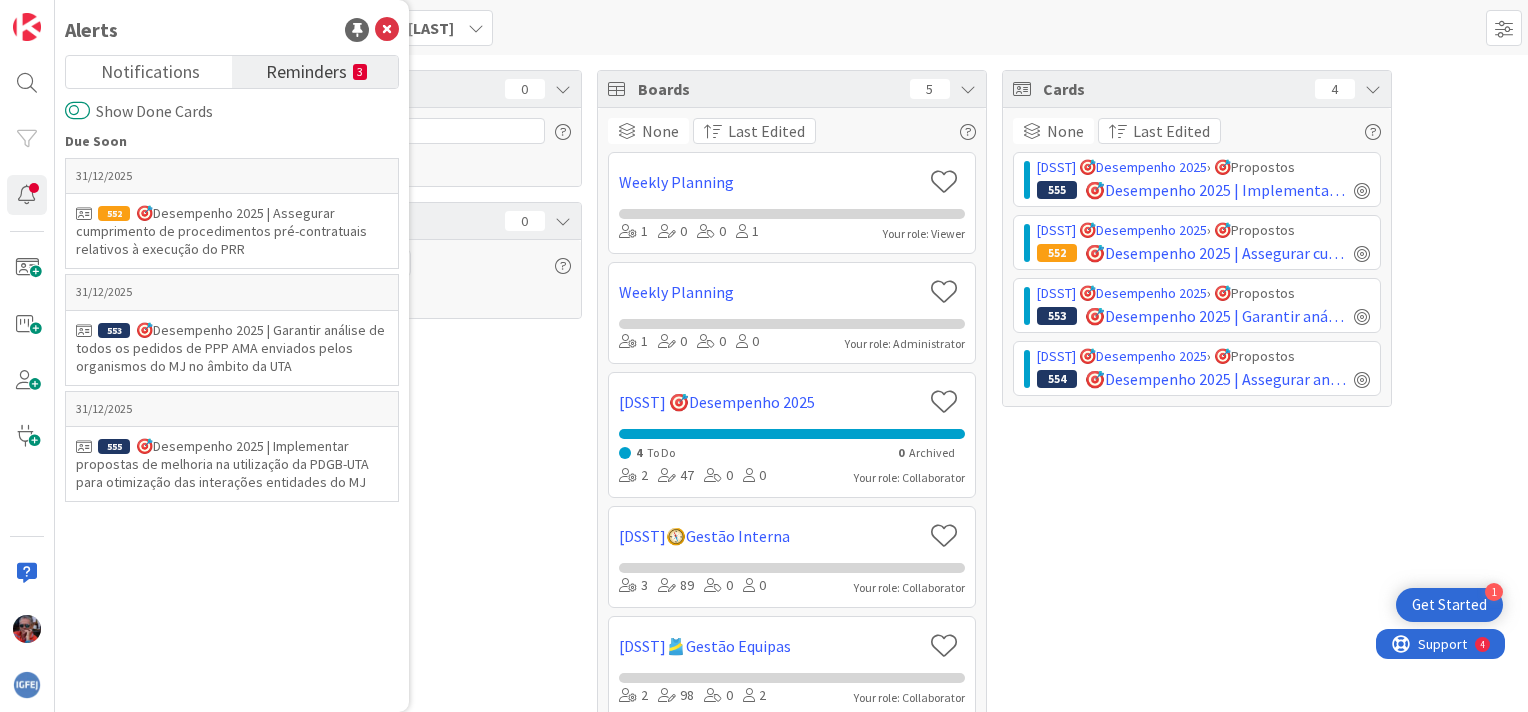 click on "Show Done Cards" at bounding box center [77, 111] 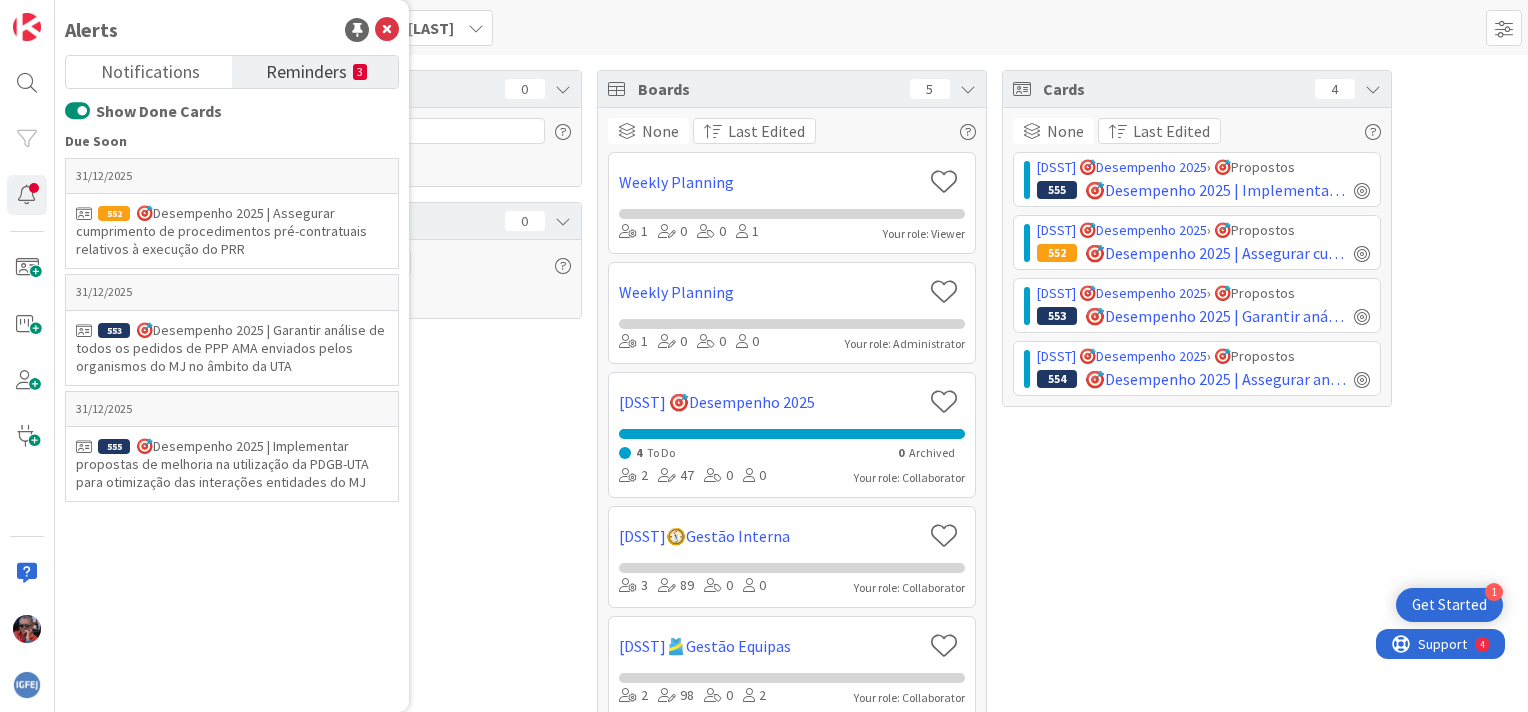 click on "Show Done Cards" at bounding box center (77, 111) 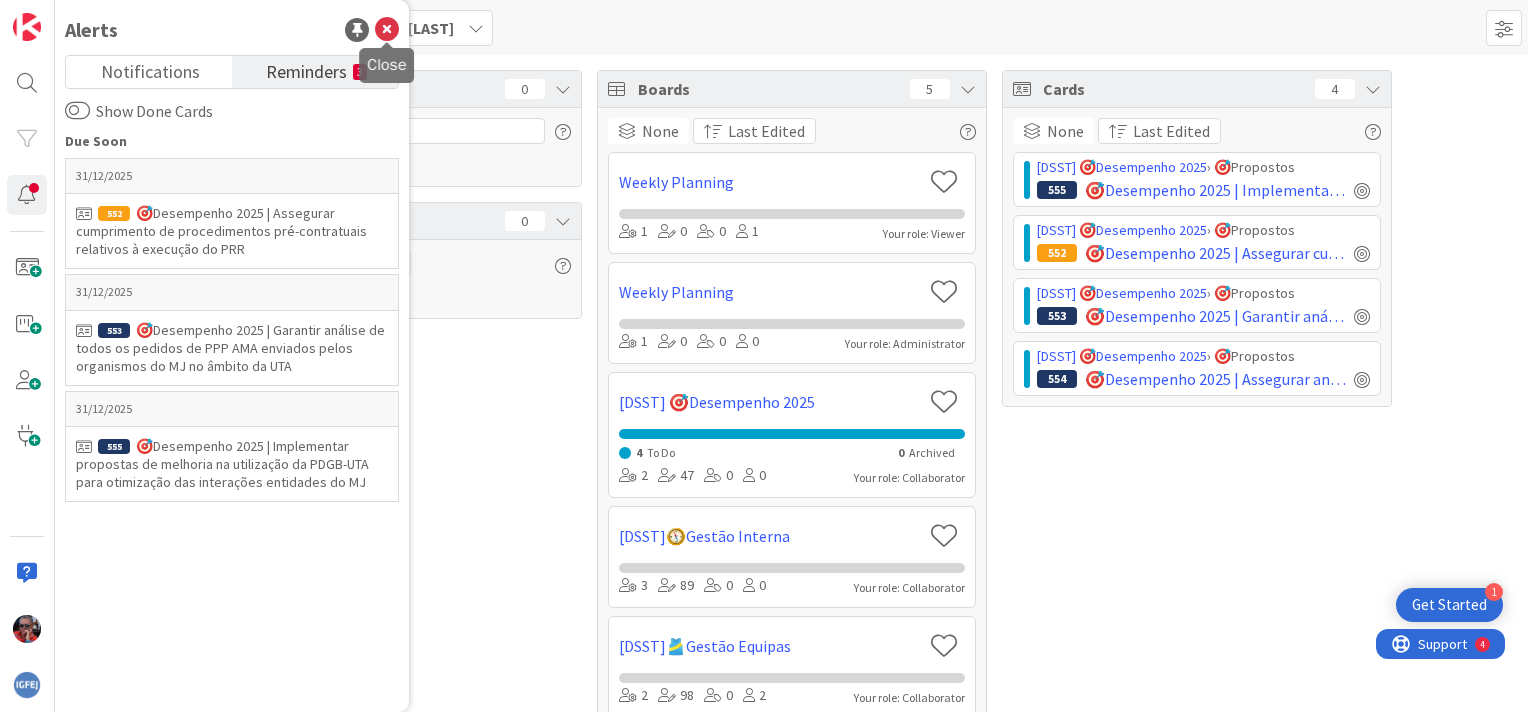 click at bounding box center (387, 30) 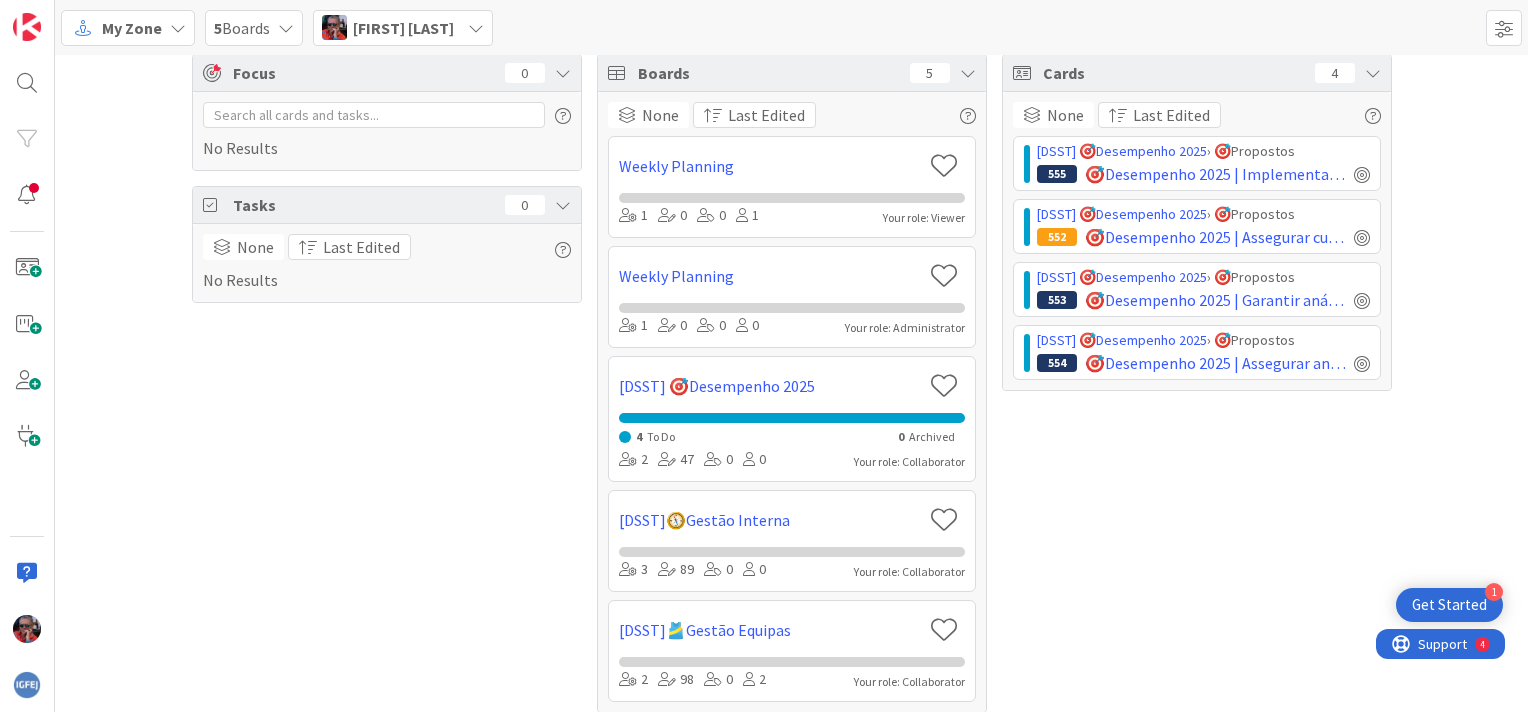 scroll, scrollTop: 0, scrollLeft: 0, axis: both 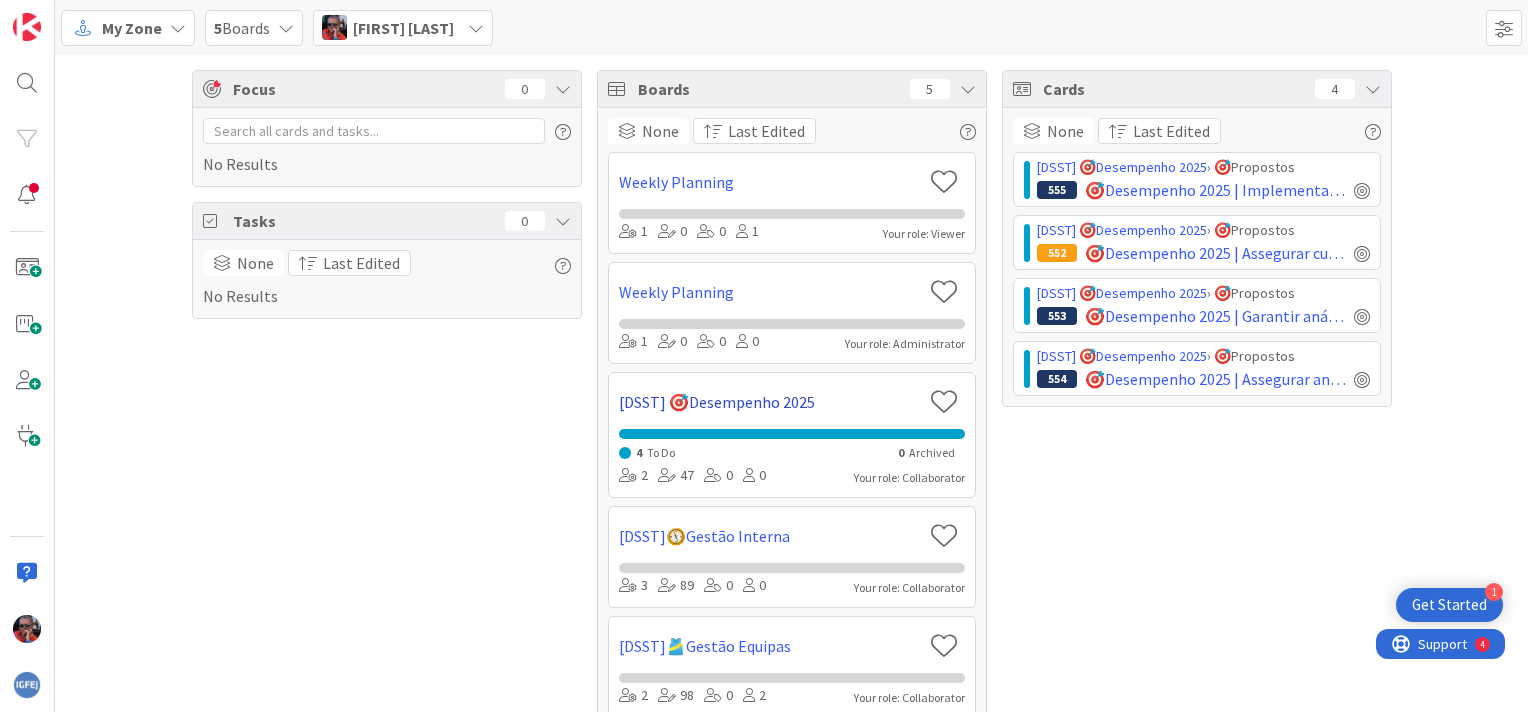 click on "[DSST] 🎯Desempenho 2025" at bounding box center (770, 402) 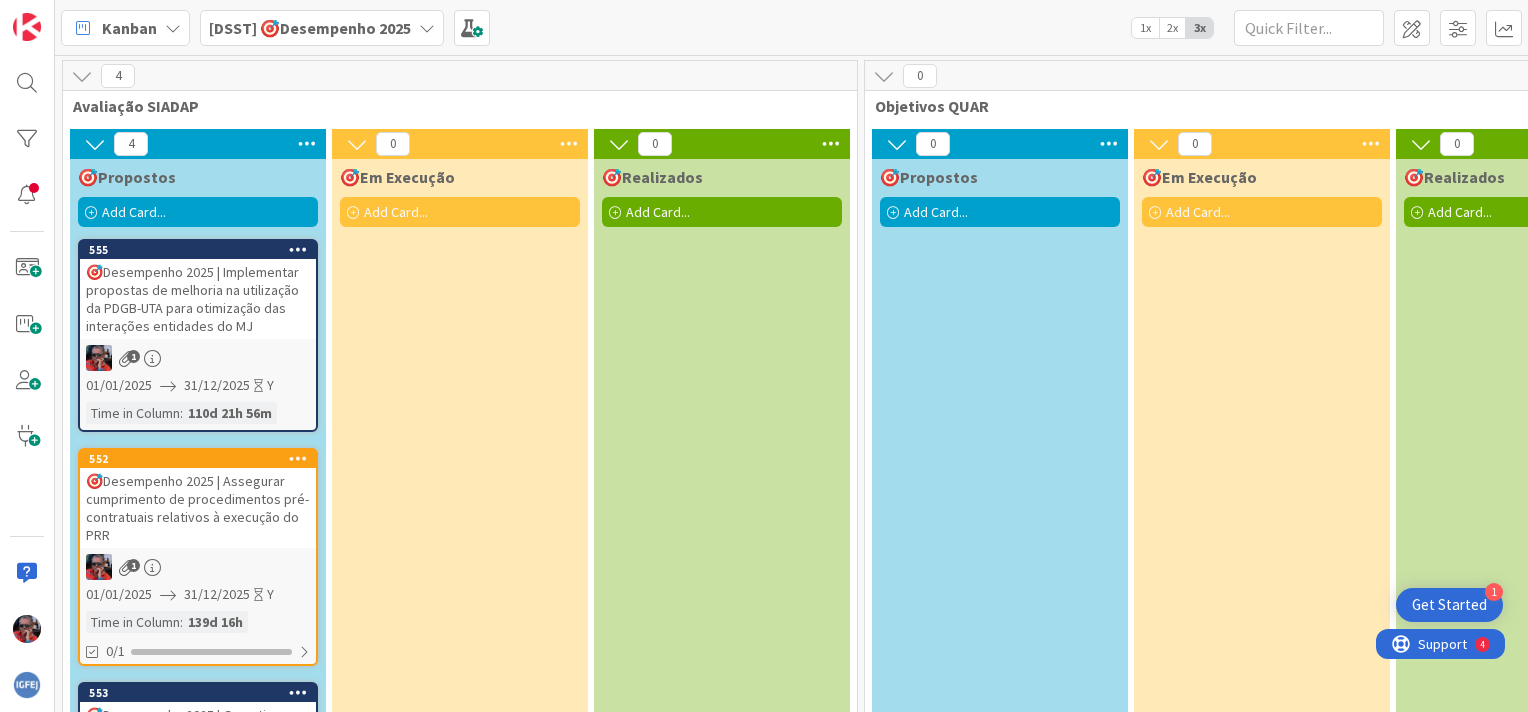 scroll, scrollTop: 0, scrollLeft: 0, axis: both 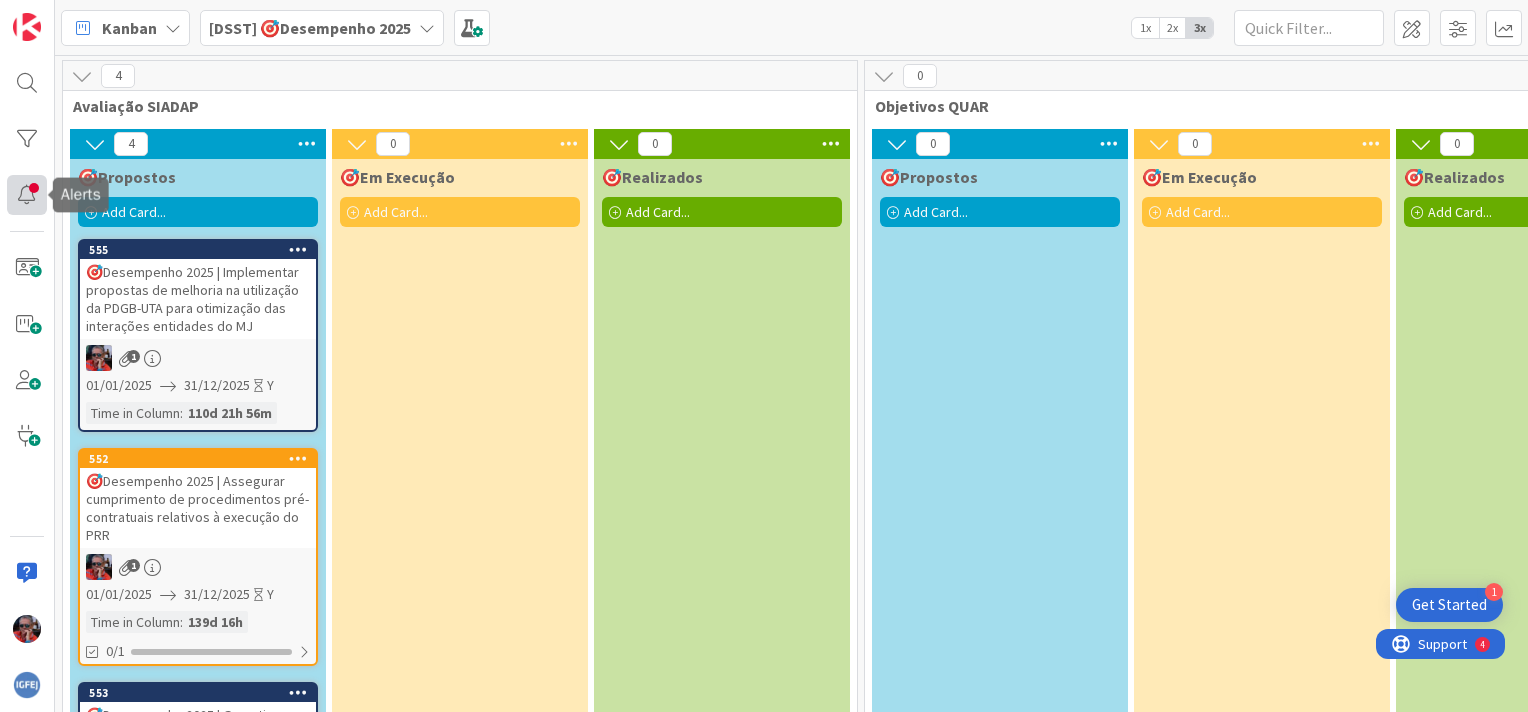 click at bounding box center [27, 195] 